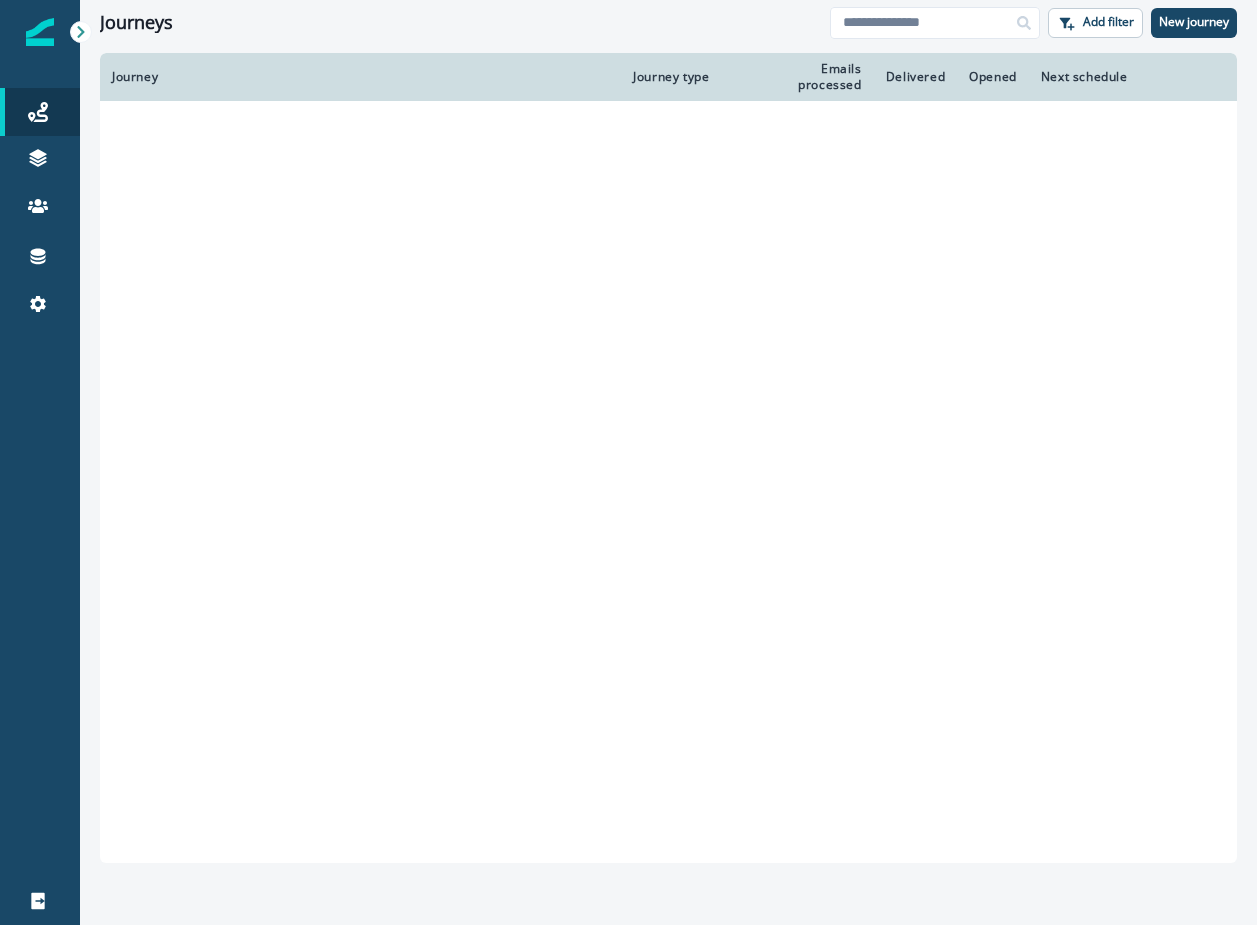 scroll, scrollTop: 0, scrollLeft: 0, axis: both 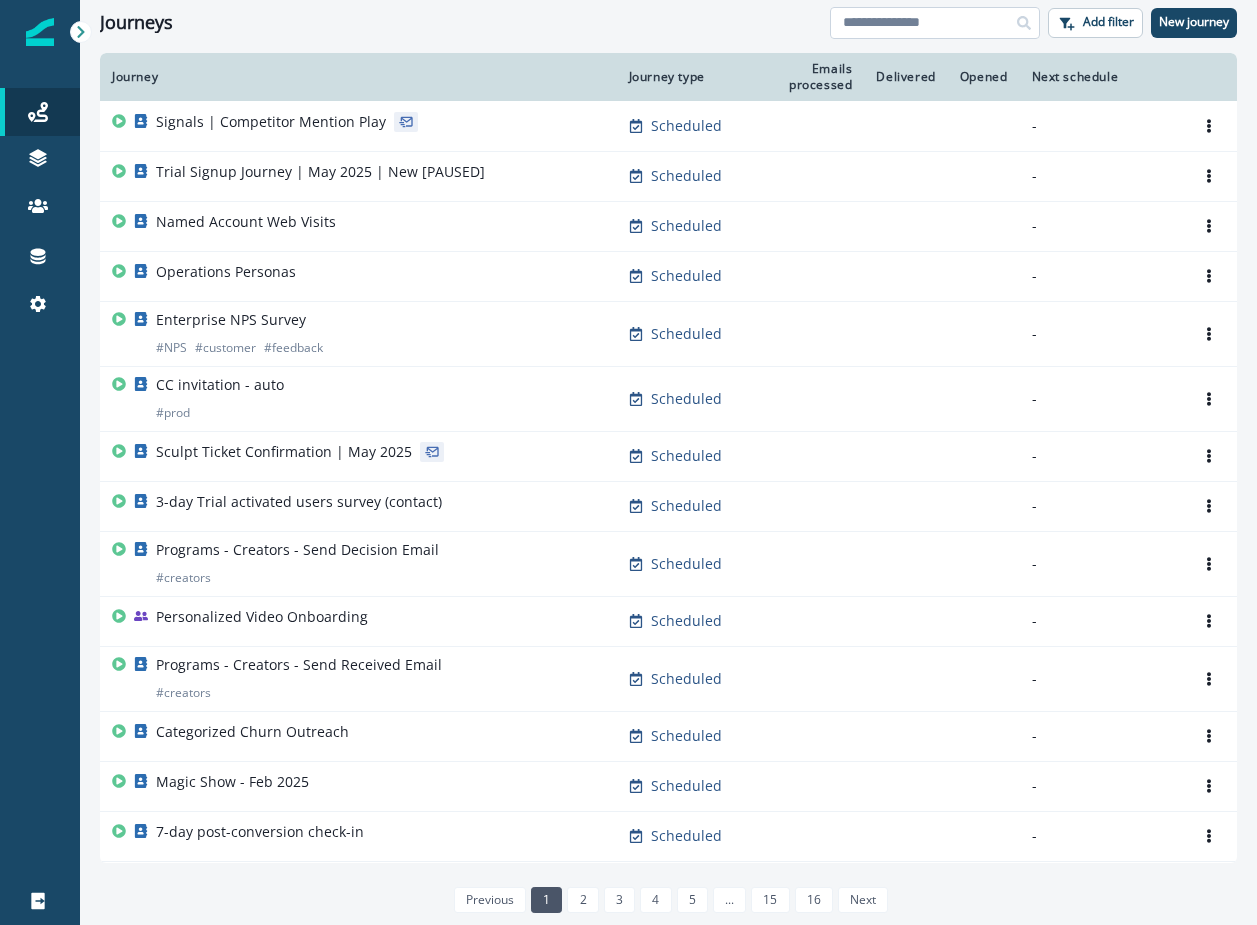 click at bounding box center [935, 23] 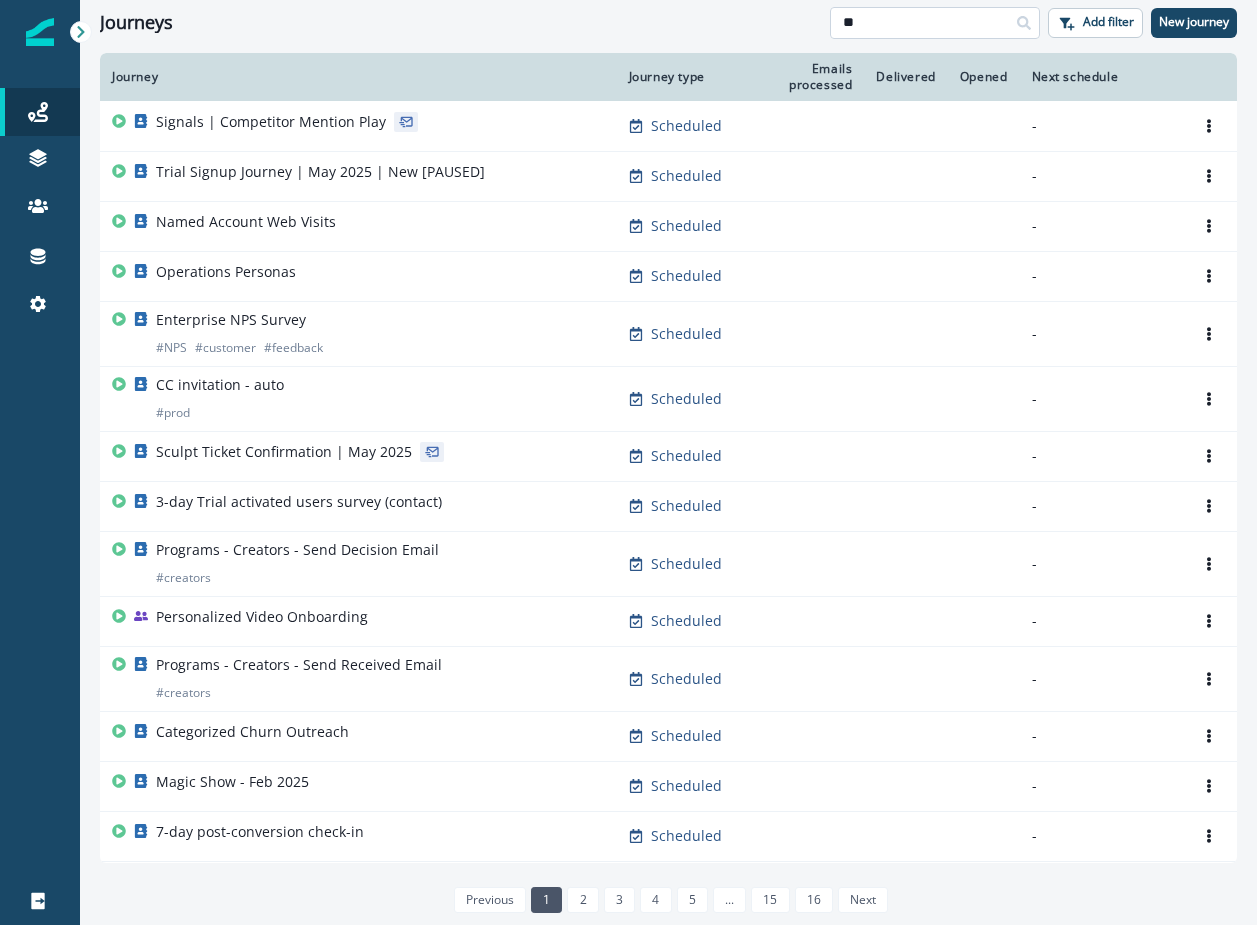 type on "*" 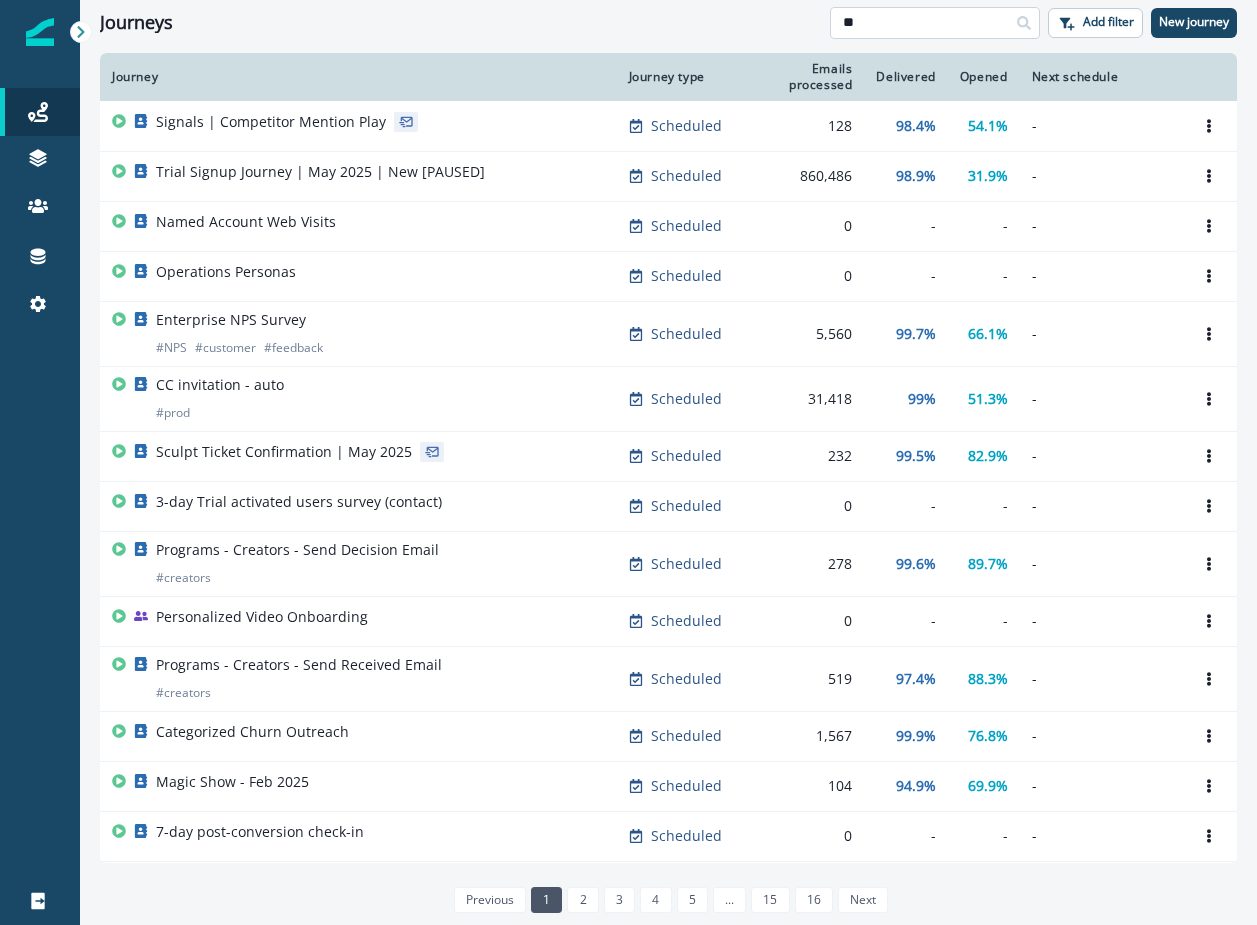 type on "**" 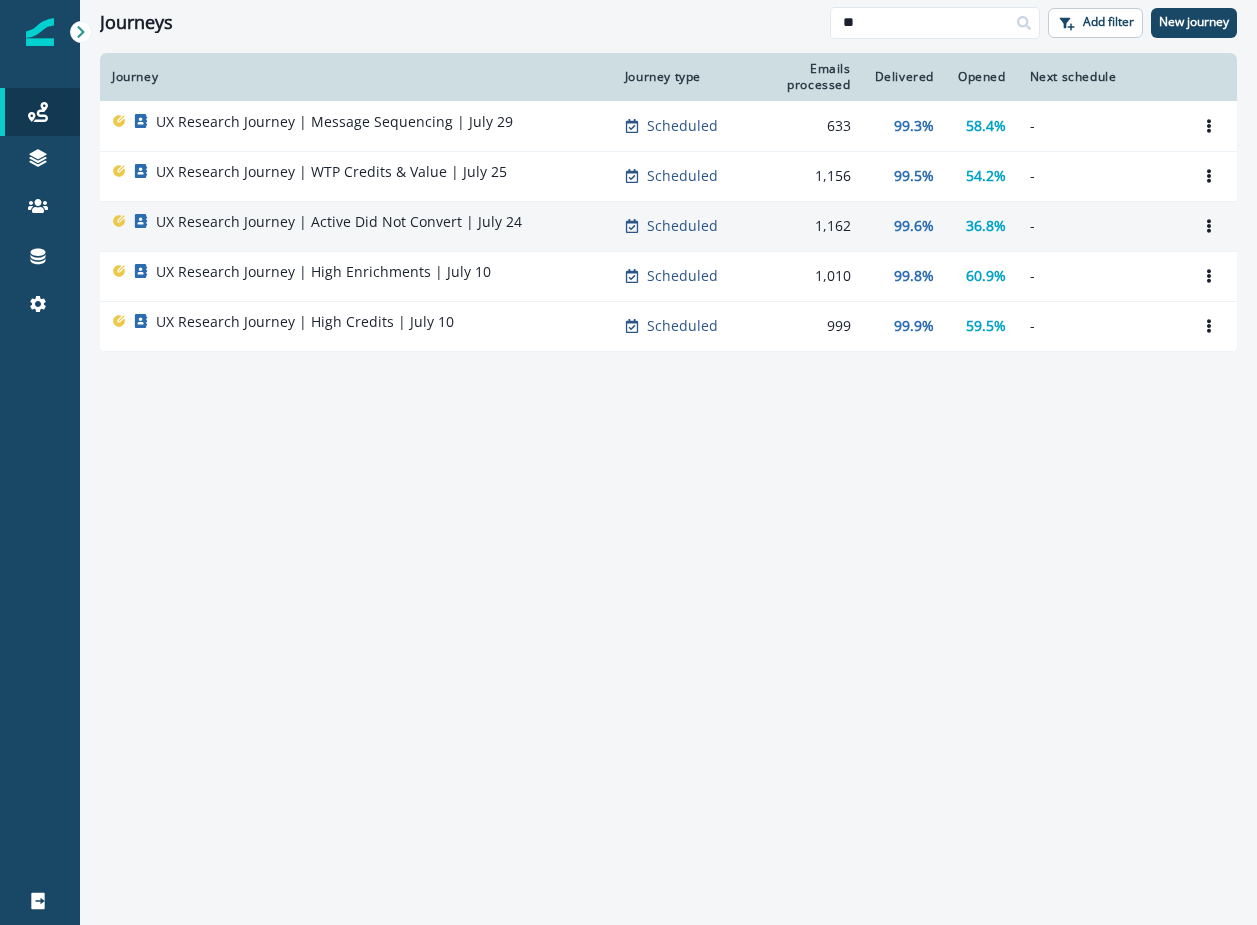 click on "UX Research Journey | Active Did Not Convert | July 24" at bounding box center (339, 222) 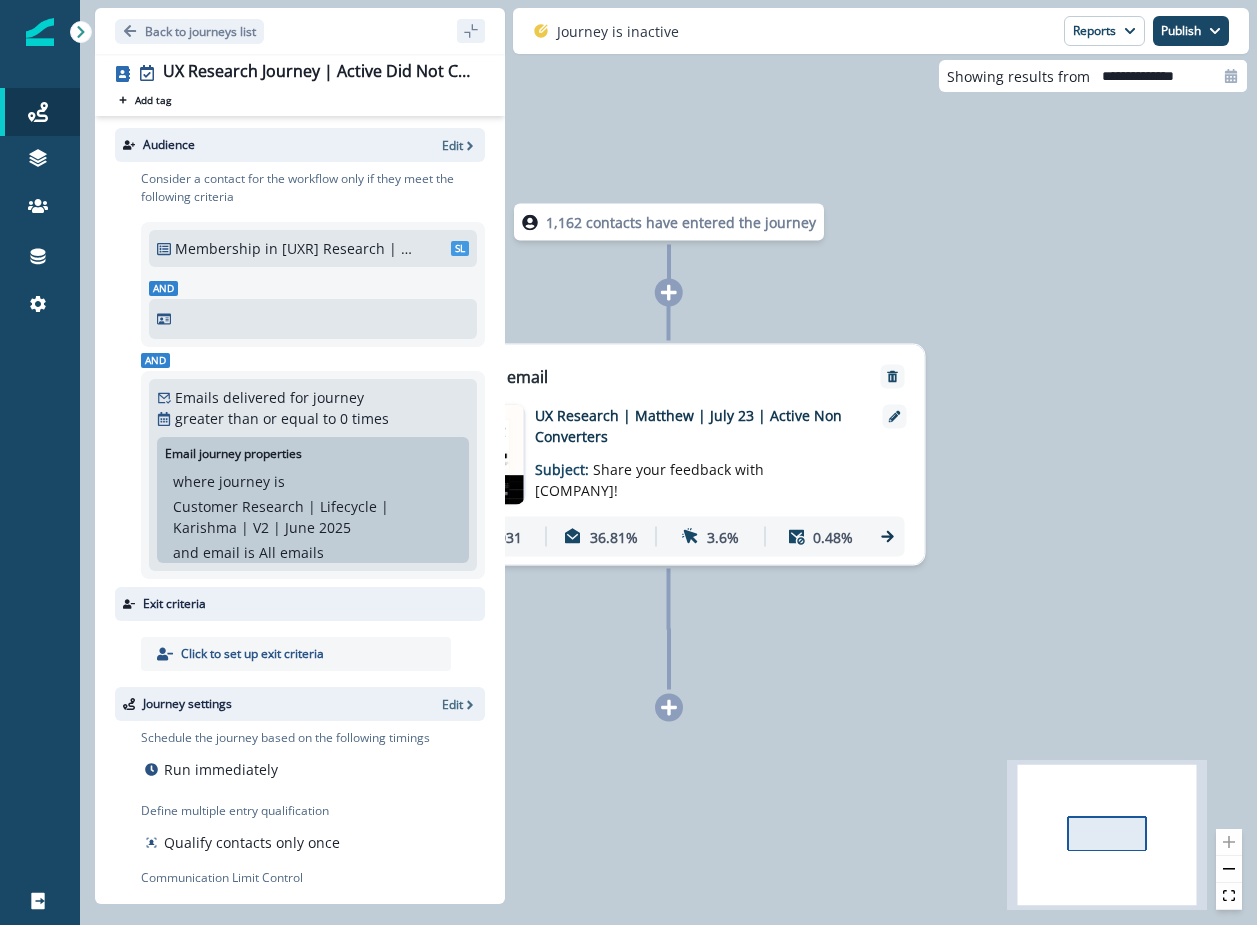 click on "UX Research | Matthew | July 23 | Active Non Converters" at bounding box center (695, 426) 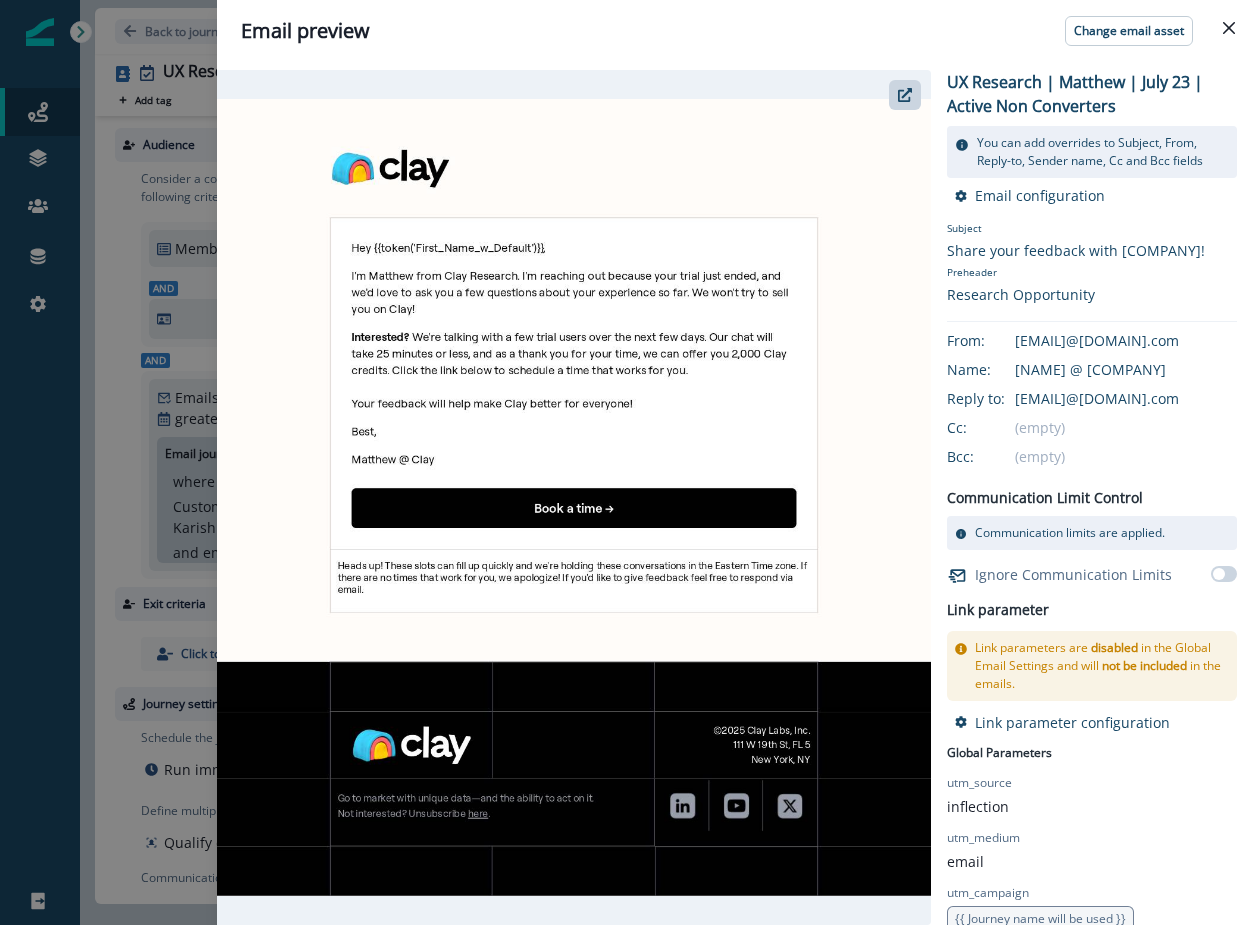 click at bounding box center (574, 498) 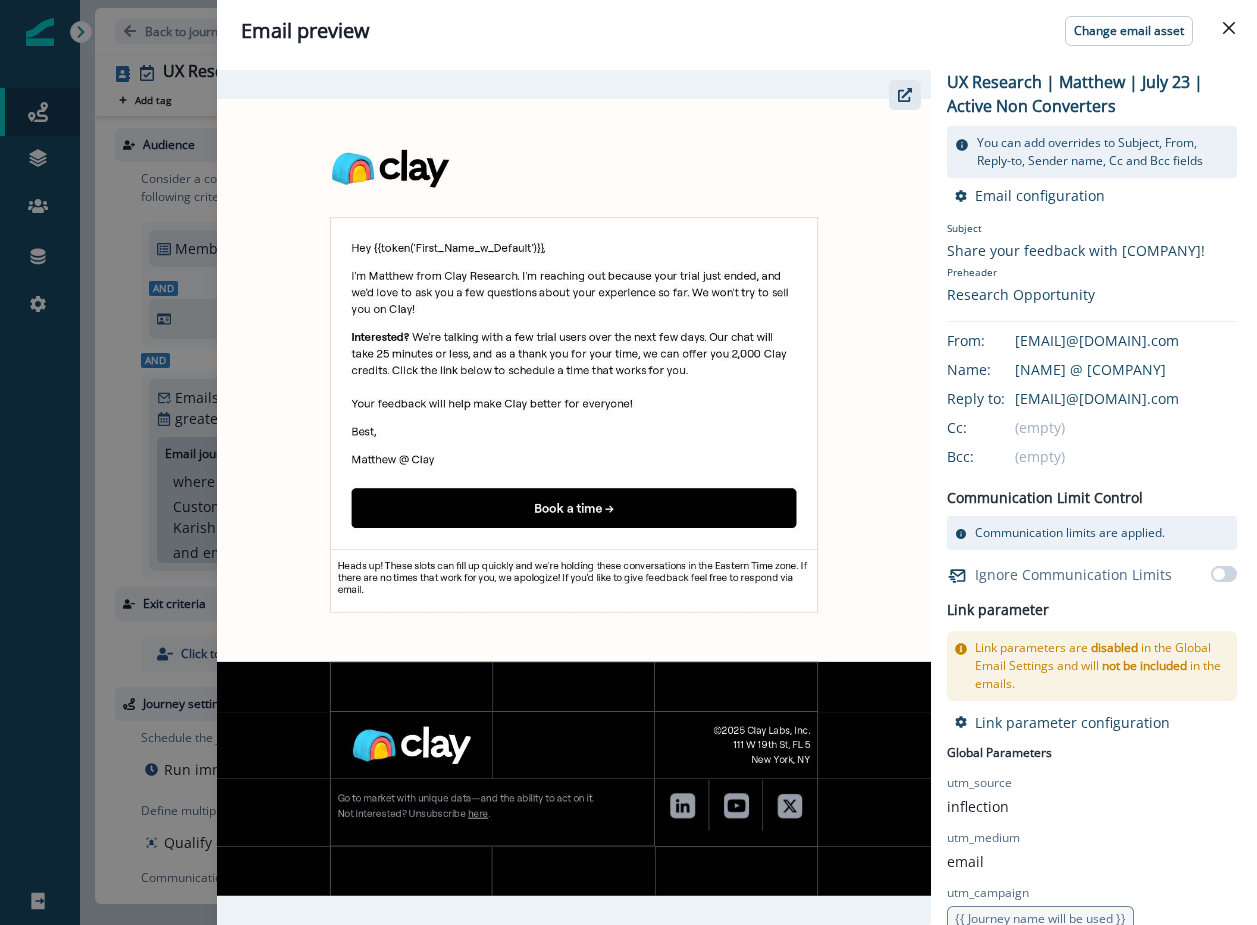 click 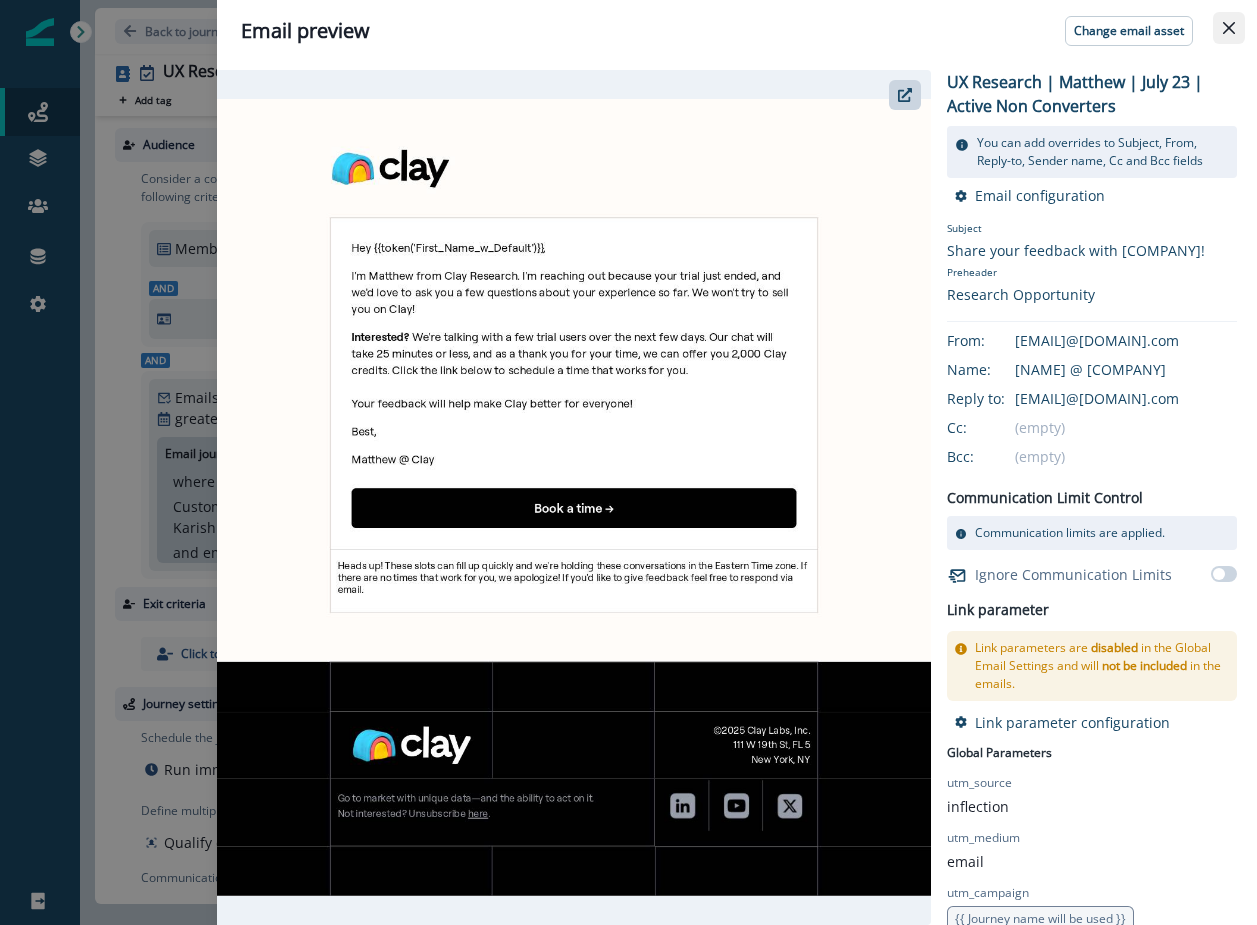 click 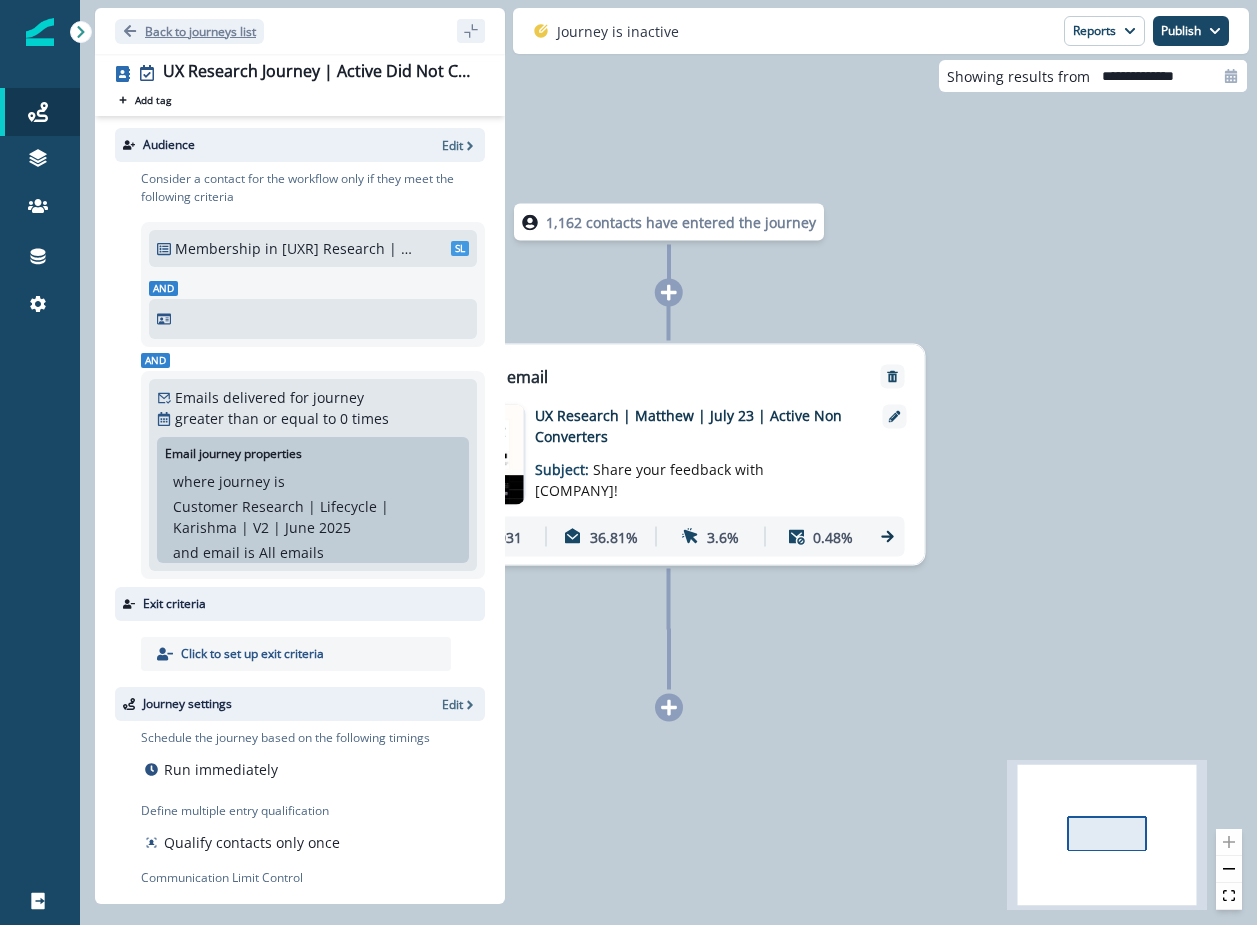 click on "Back to journeys list" at bounding box center [200, 31] 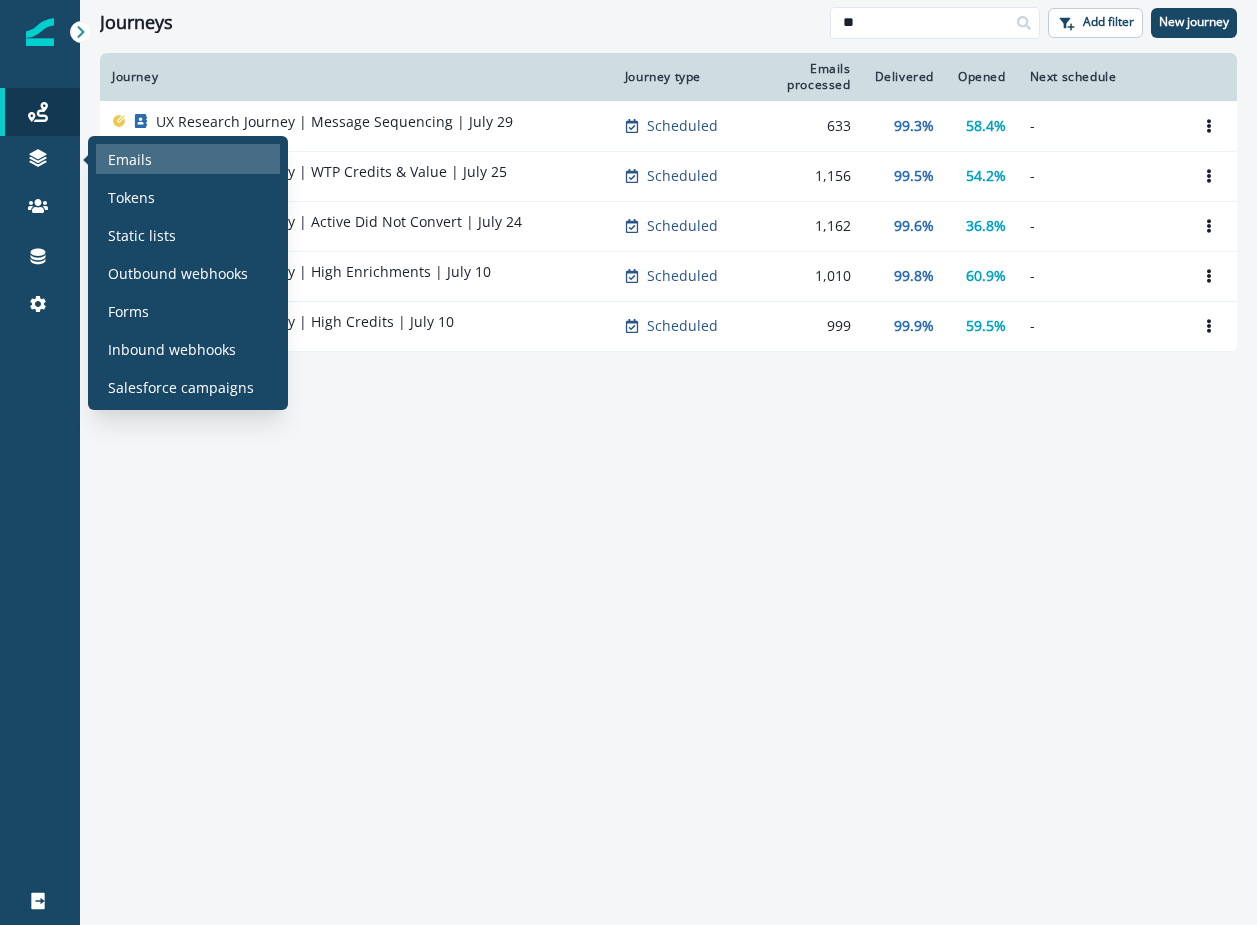 click on "Emails" at bounding box center (188, 159) 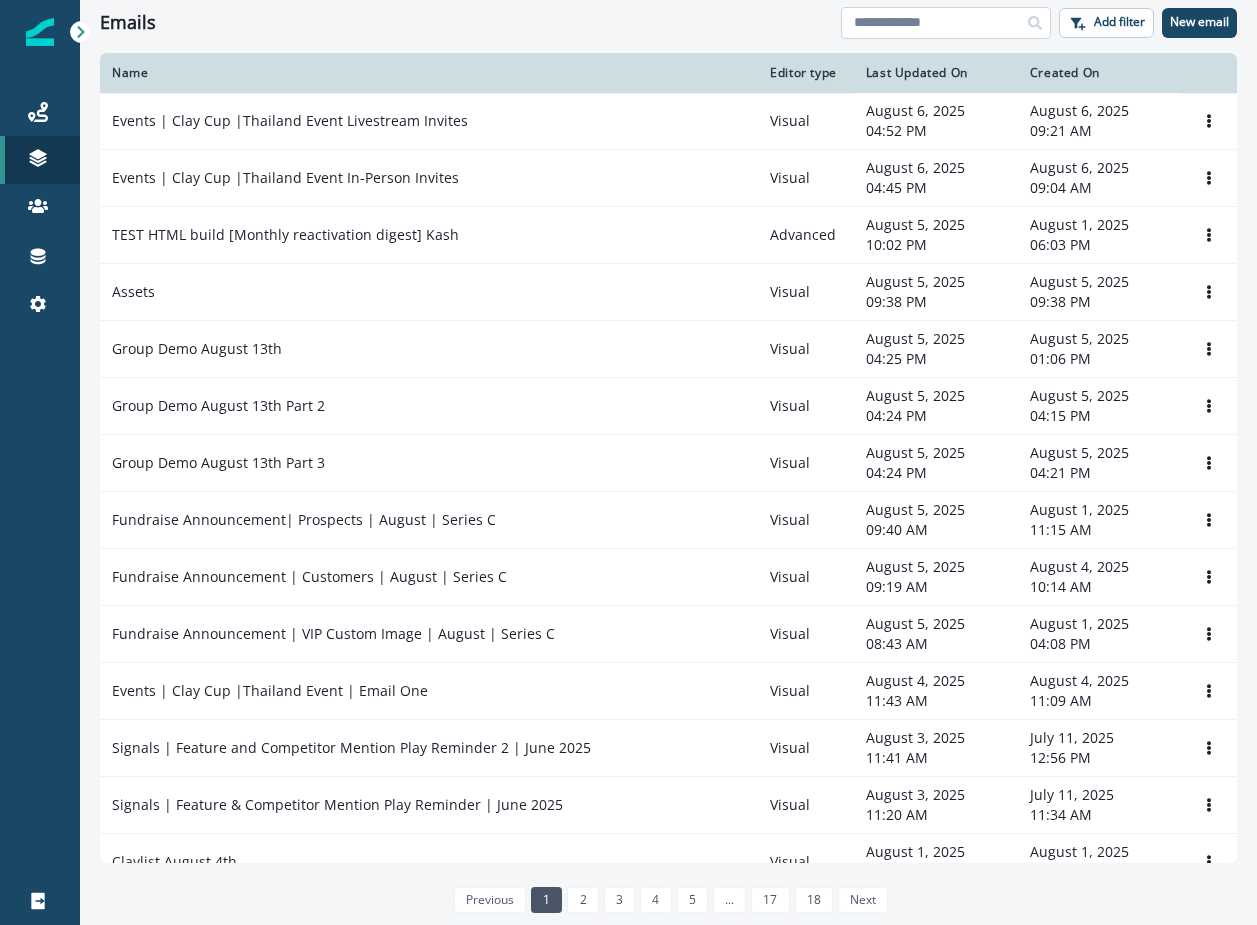click at bounding box center [946, 23] 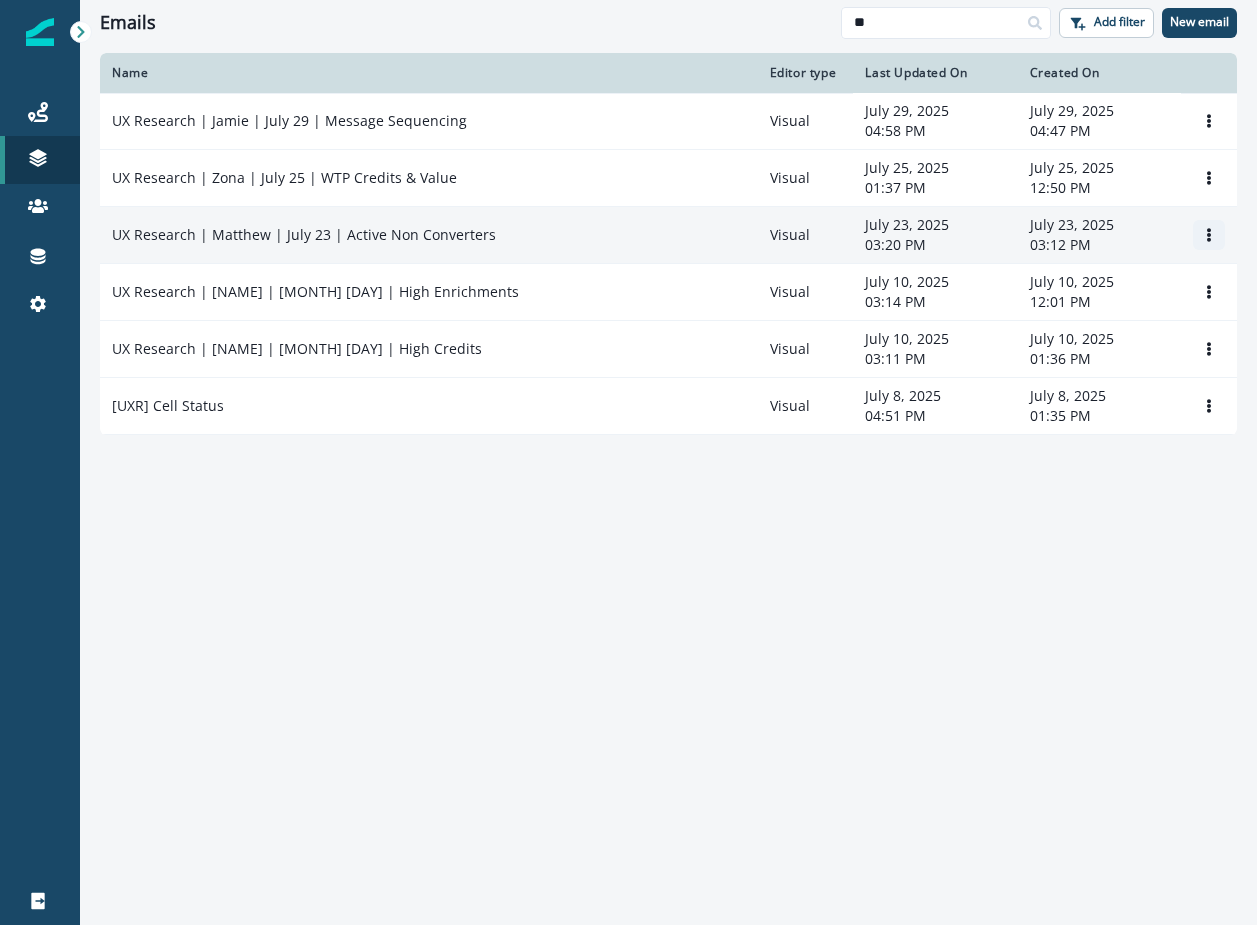 type on "**" 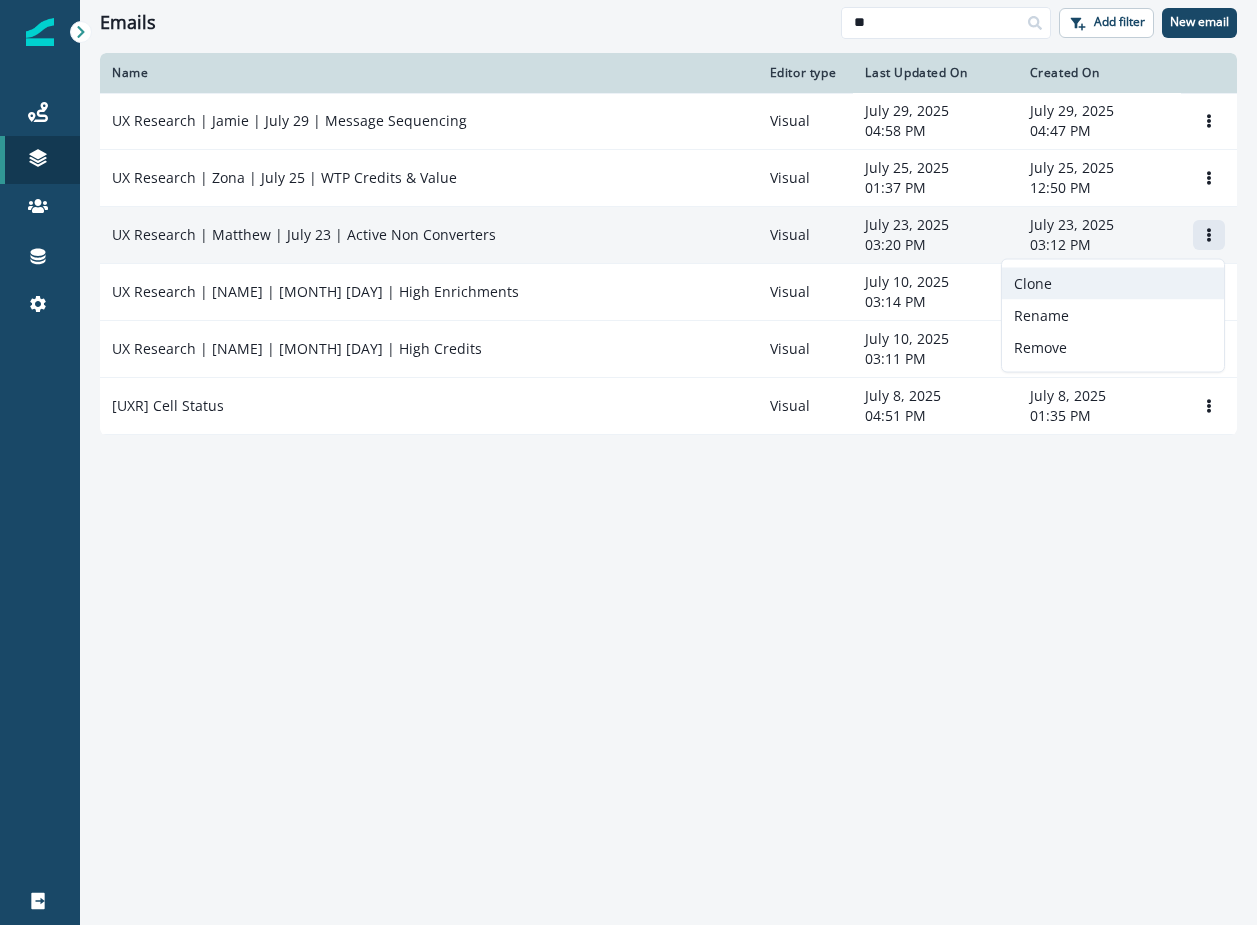 click on "Clone" at bounding box center [1113, 284] 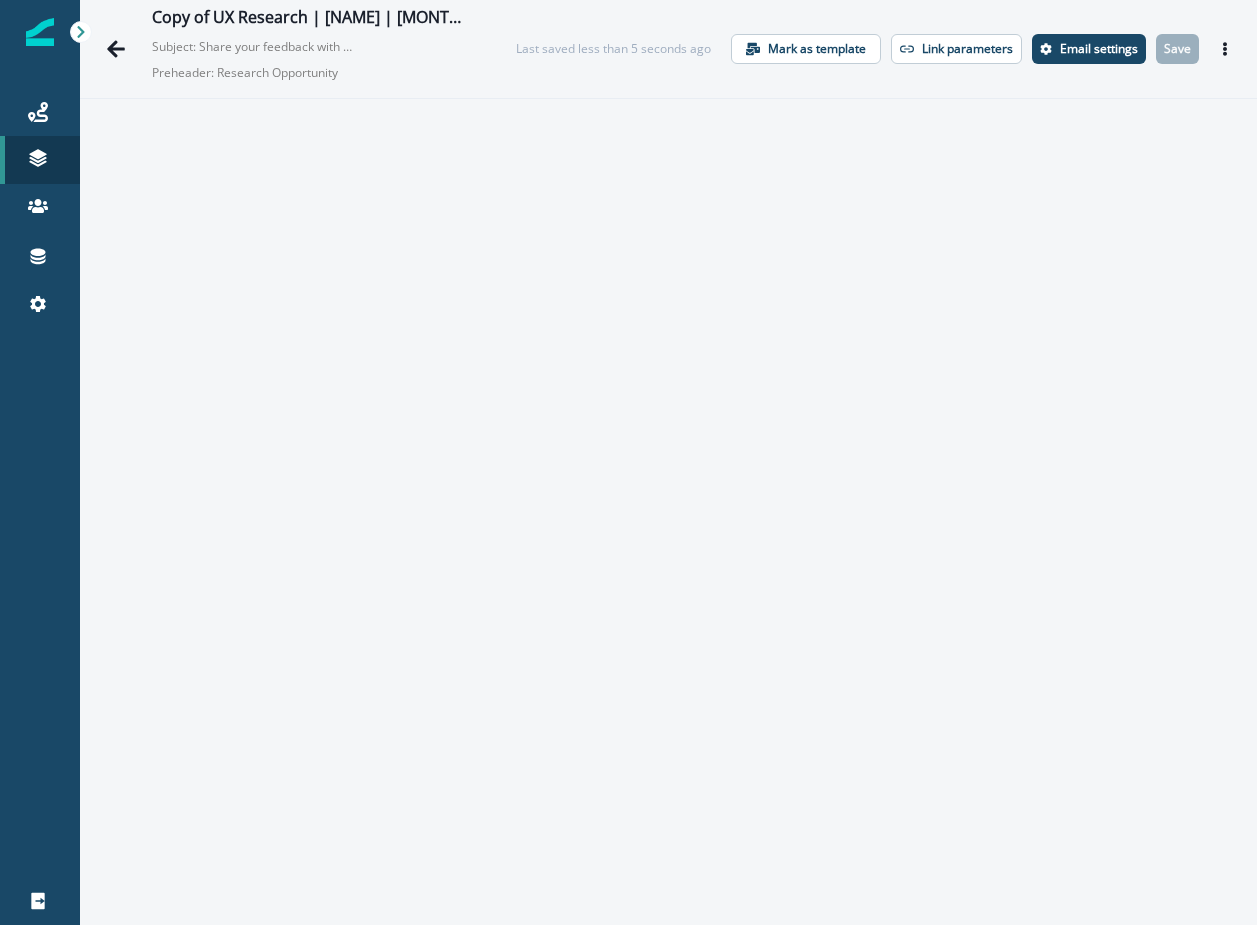 click on "Copy of UX Research | Matthew | July 23 | Active Non Converters Subject: Share your feedback with Clay Research! Preheader: Research Opportunity Last saved less than 5 seconds ago Mark as template Link parameters Email settings Save Preview Export html Send test email" at bounding box center (668, 49) 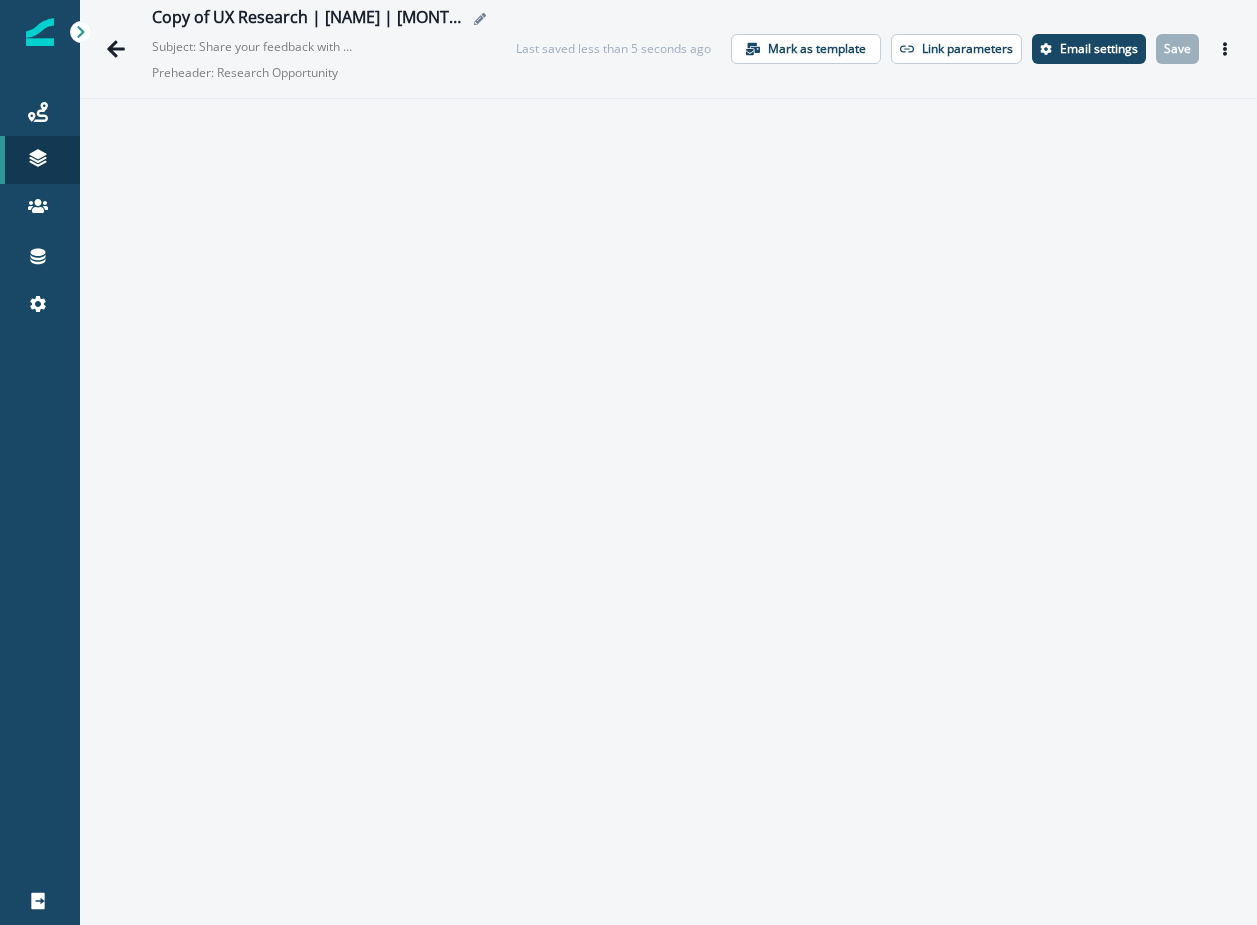 click 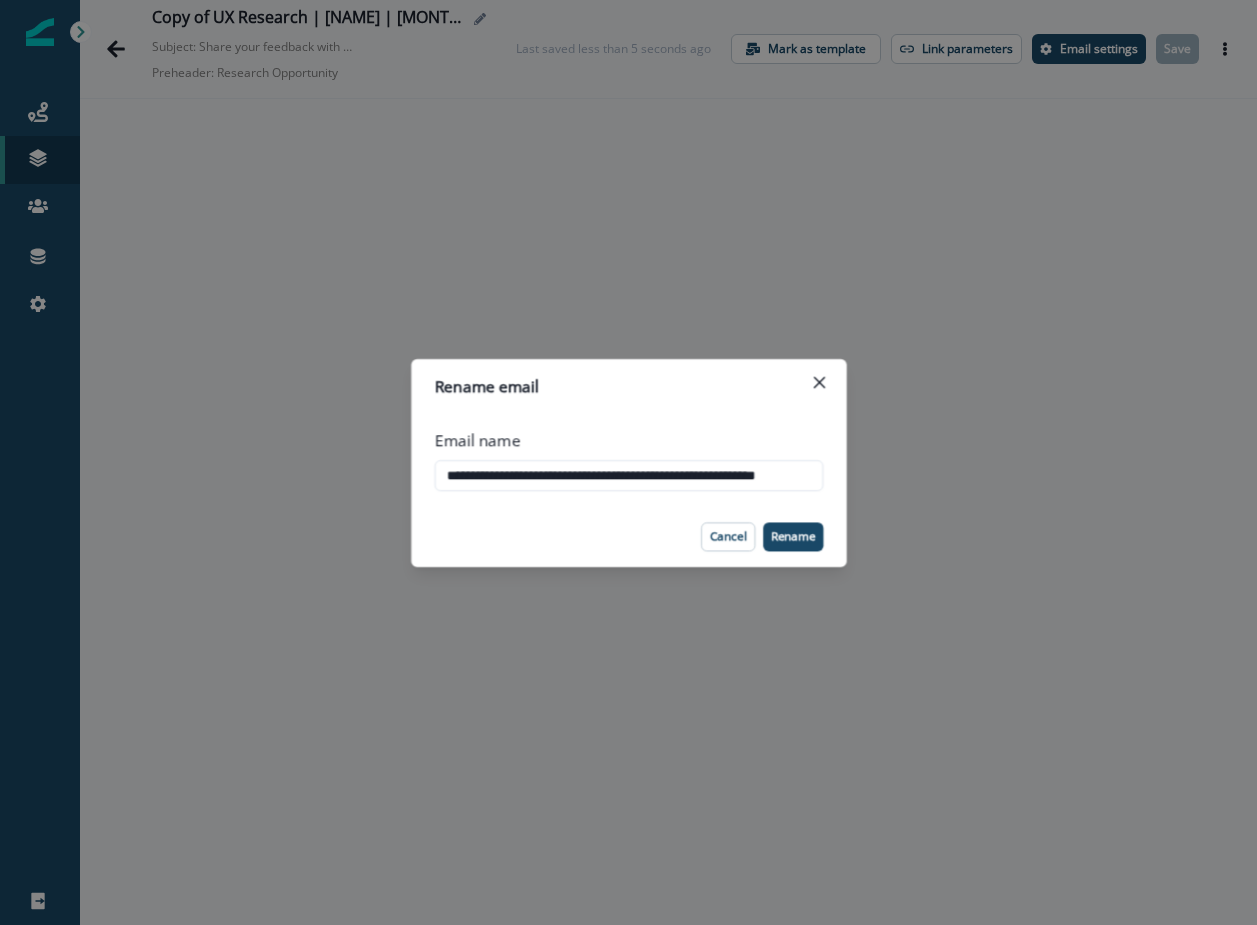 scroll, scrollTop: 0, scrollLeft: 51, axis: horizontal 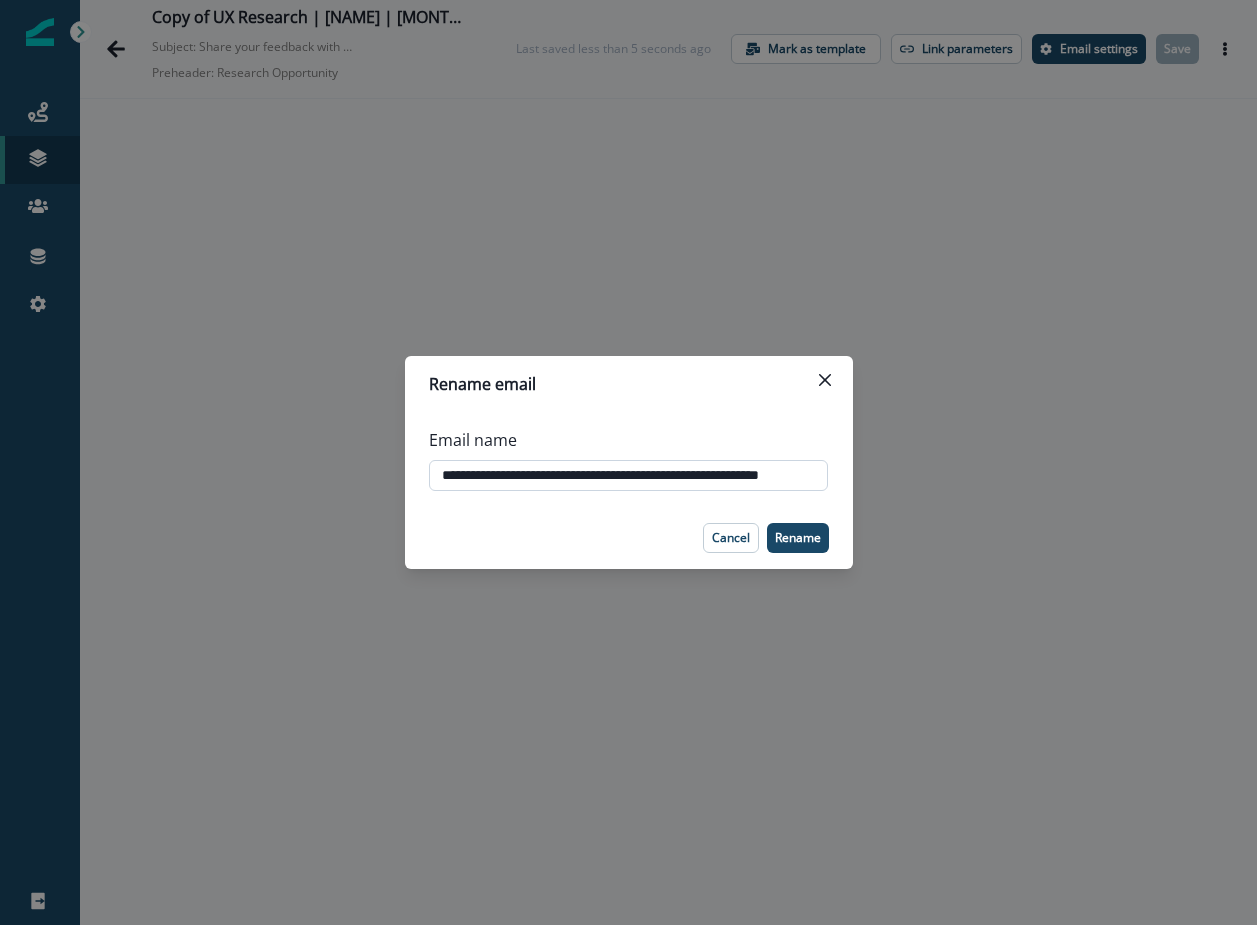 click on "**********" at bounding box center [629, 476] 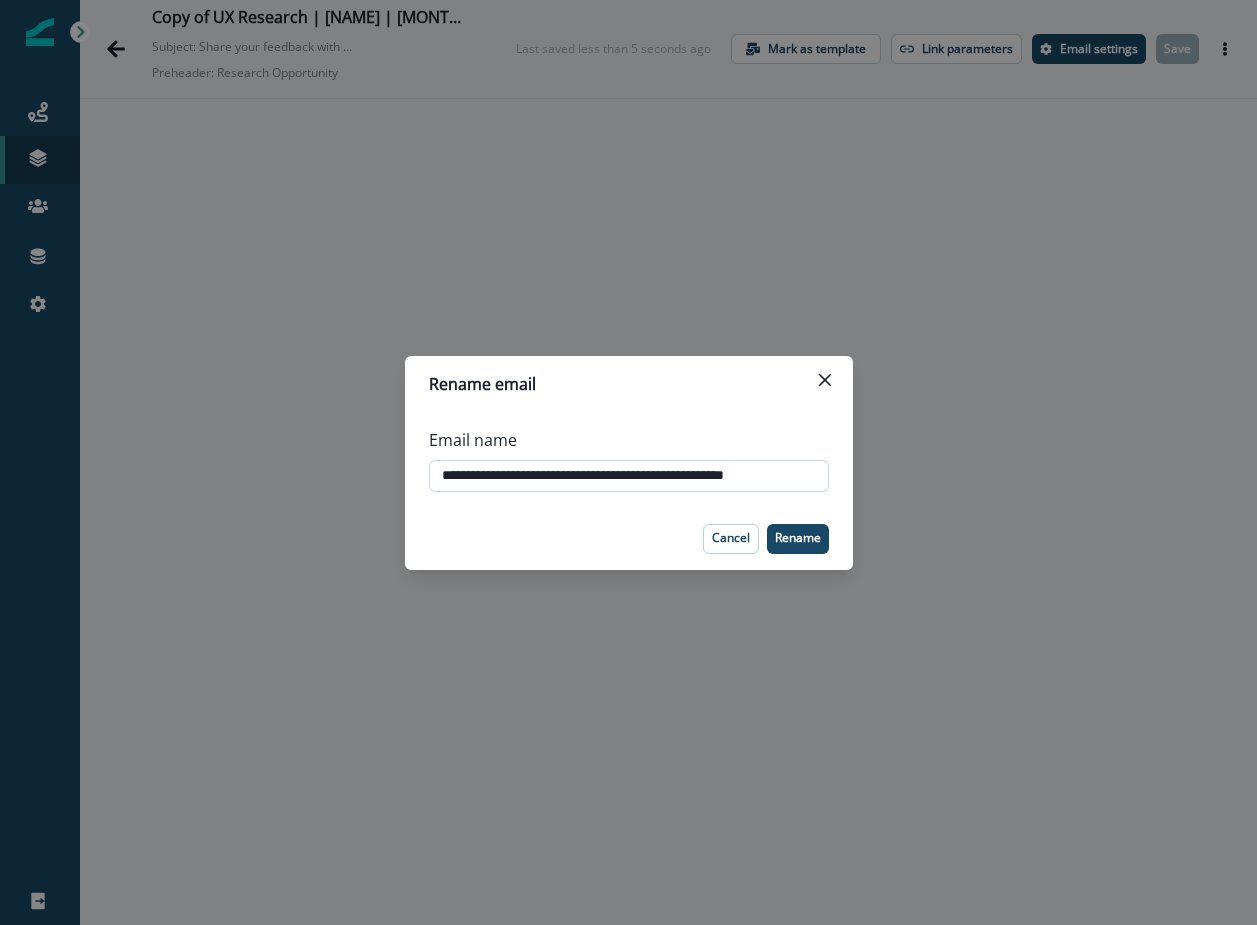scroll, scrollTop: 0, scrollLeft: 9, axis: horizontal 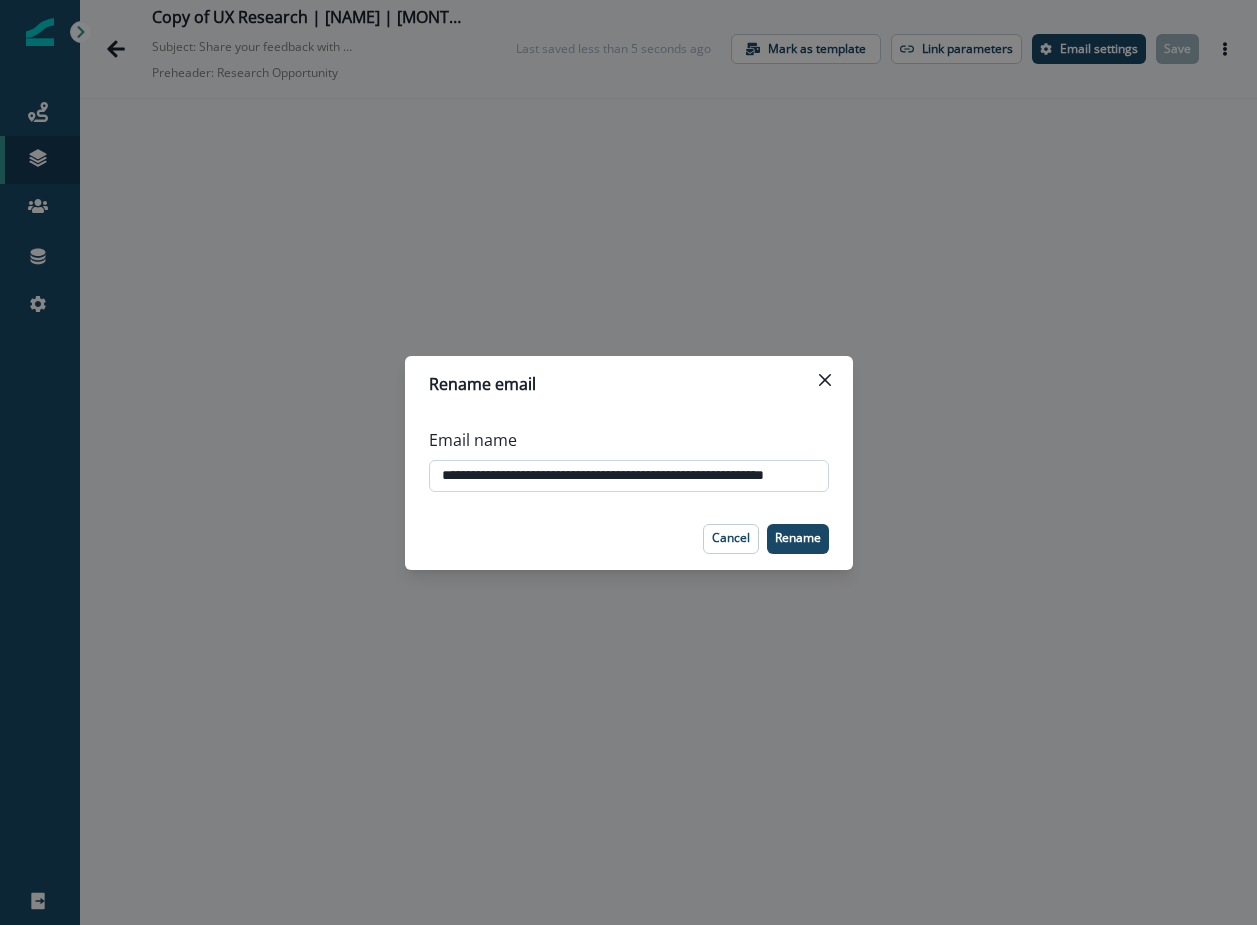 click on "**********" at bounding box center (629, 476) 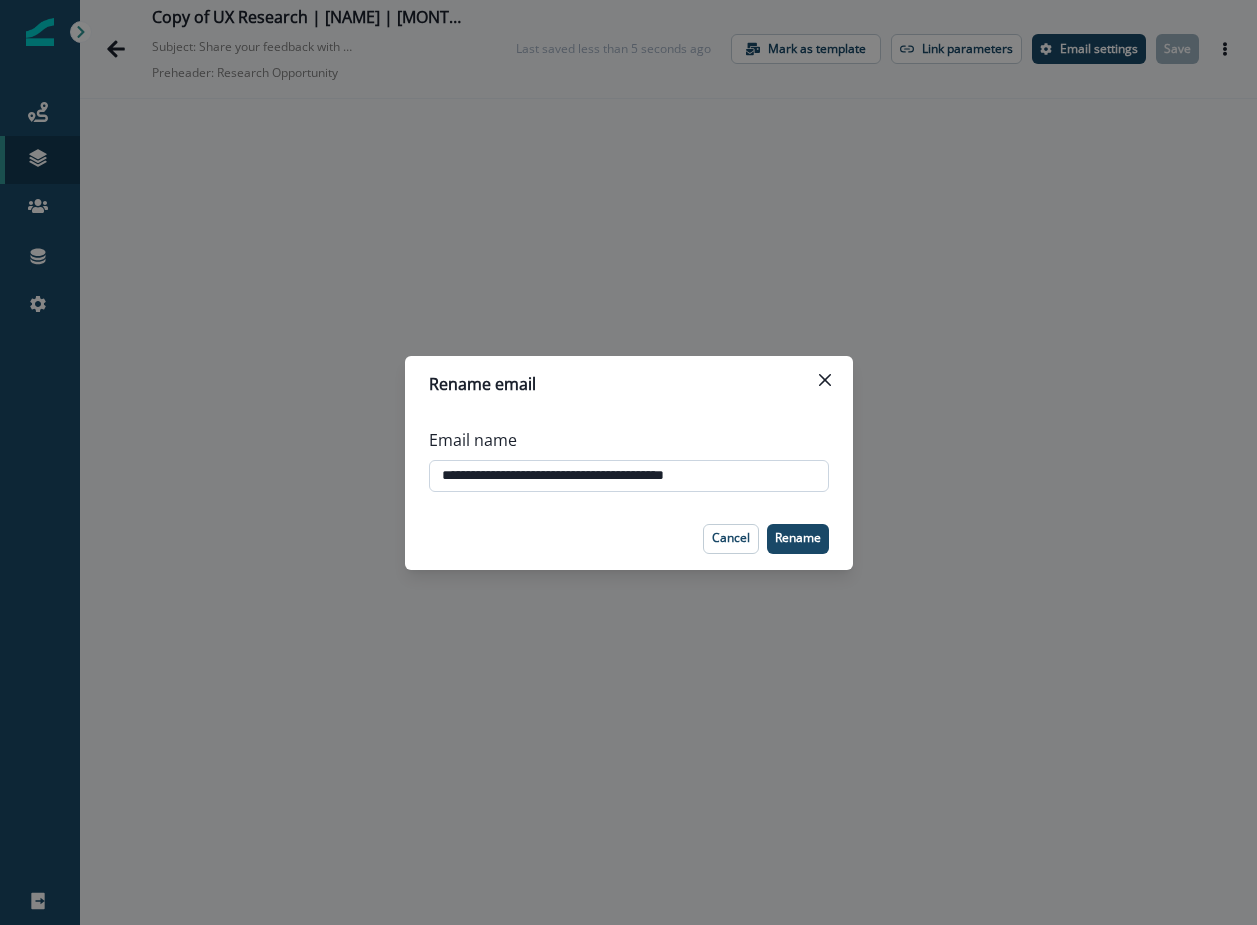 scroll, scrollTop: 0, scrollLeft: 0, axis: both 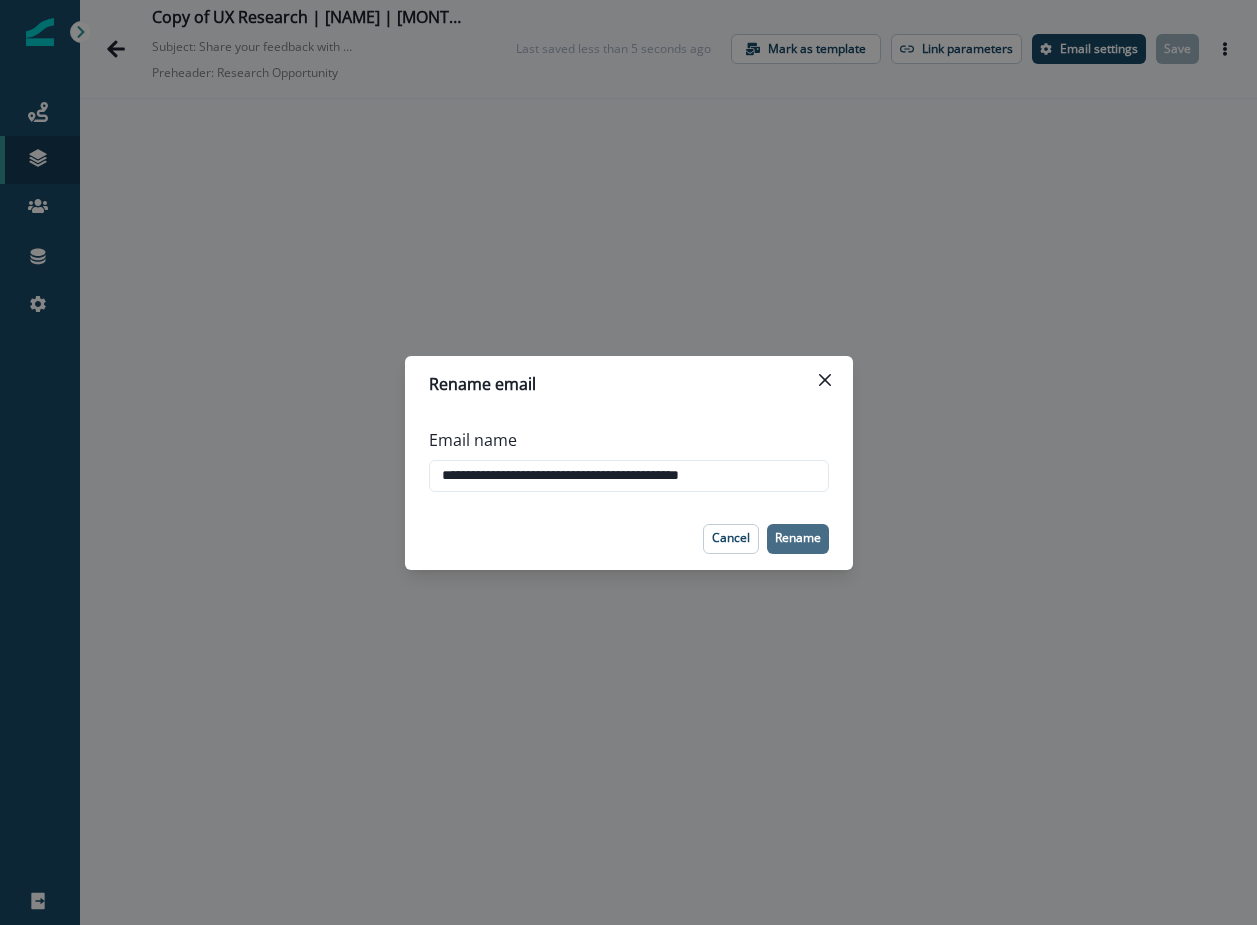 type on "**********" 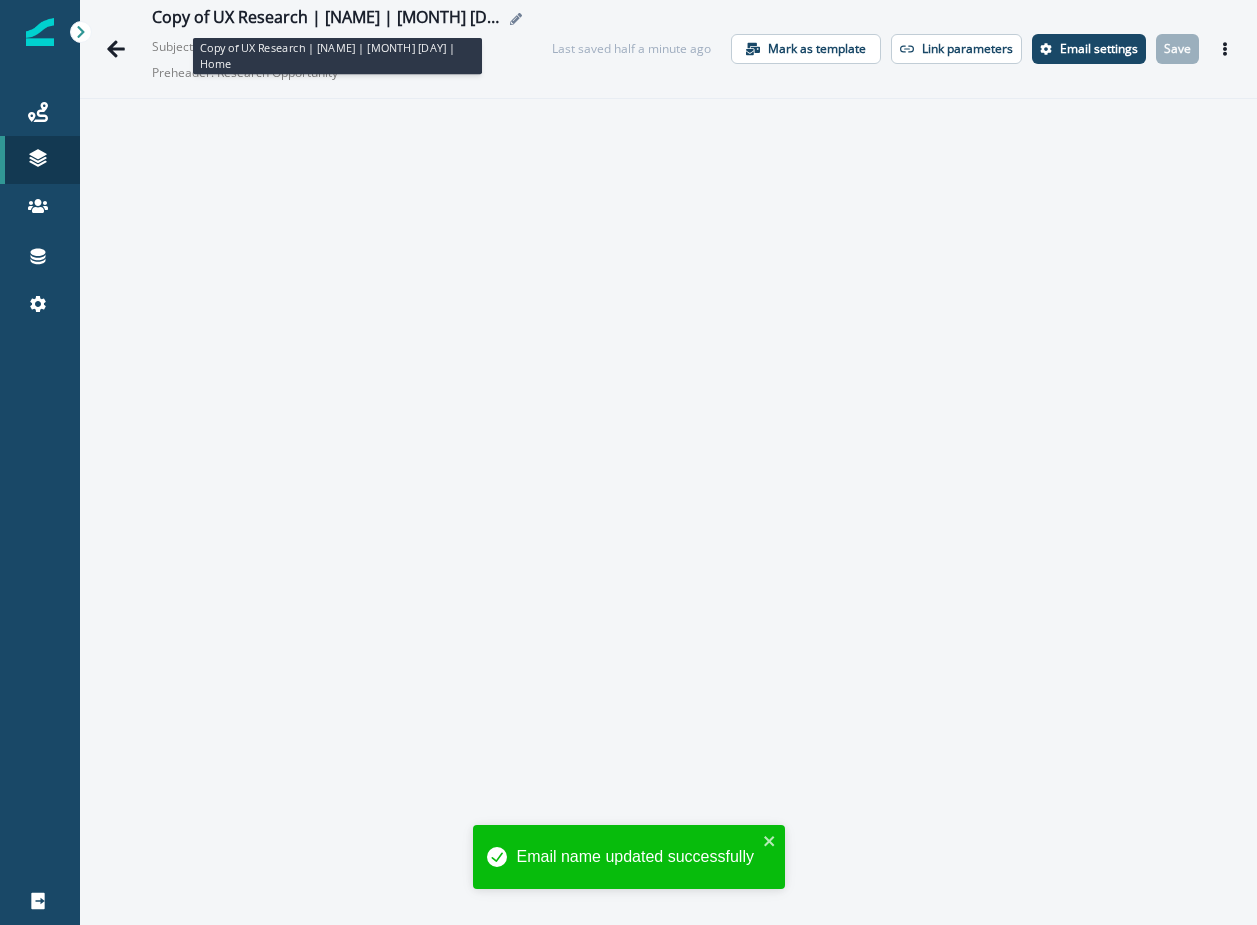 click on "Copy of UX Research | Matthew | August 7 | Home" at bounding box center (328, 19) 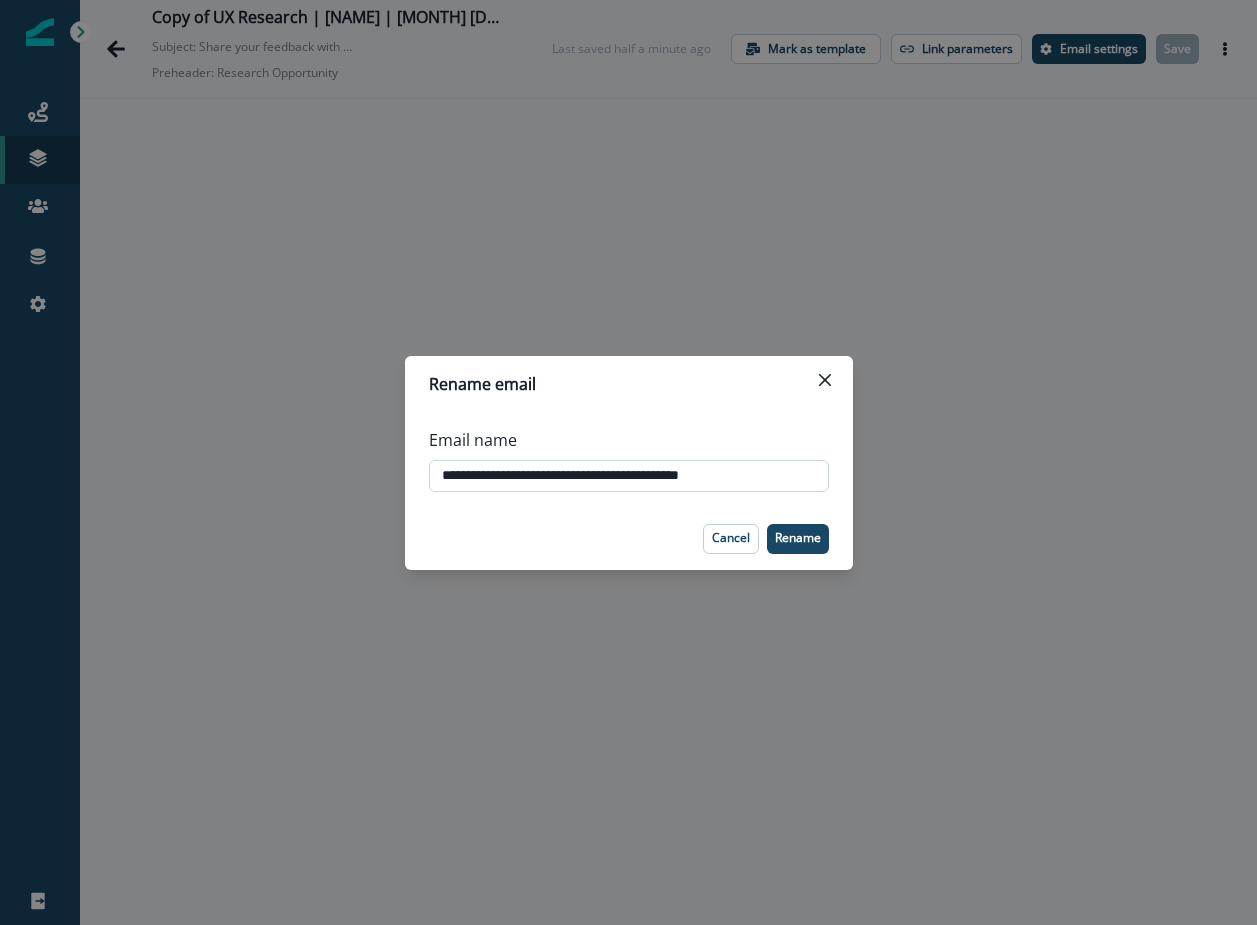 click on "**********" at bounding box center (629, 476) 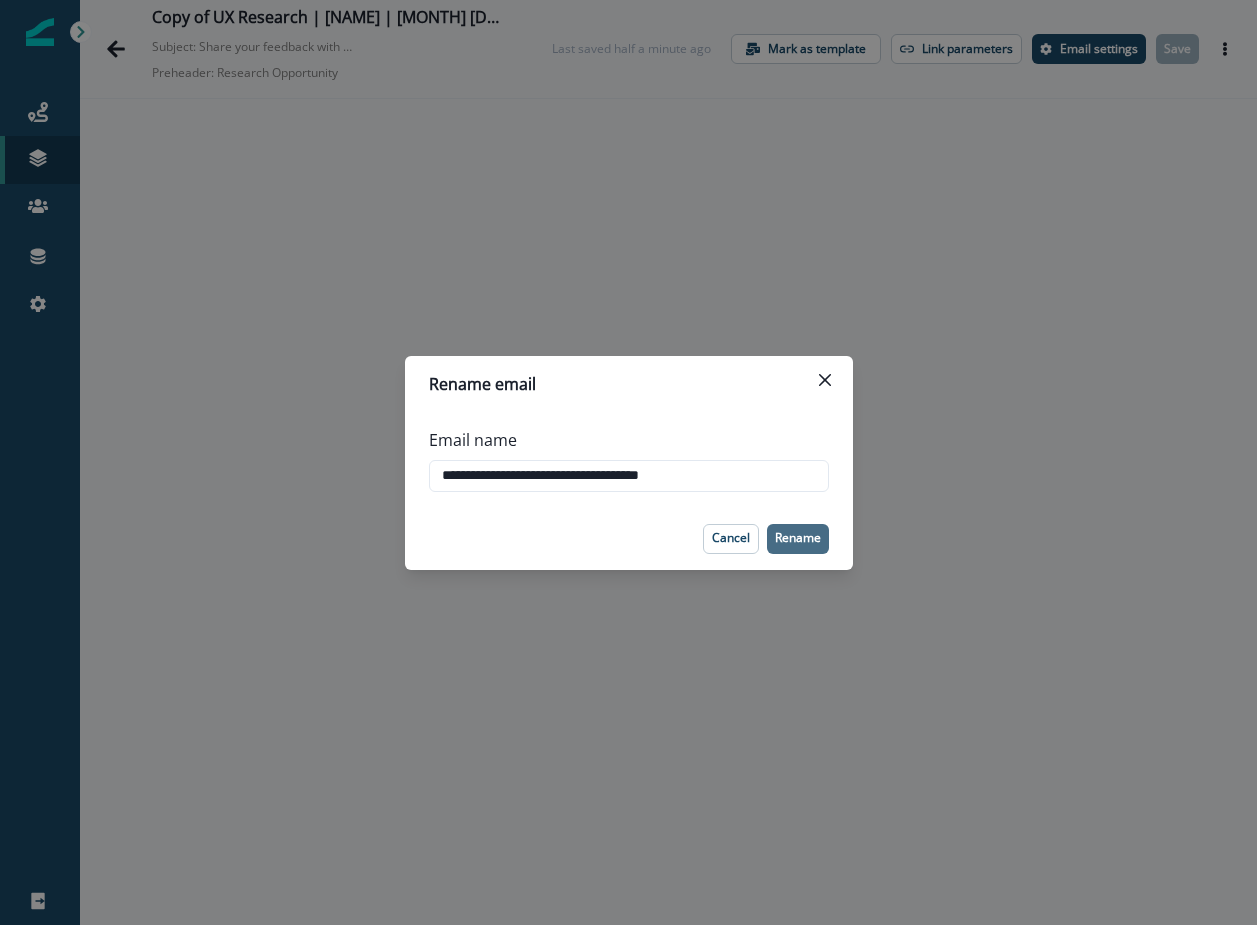 type on "**********" 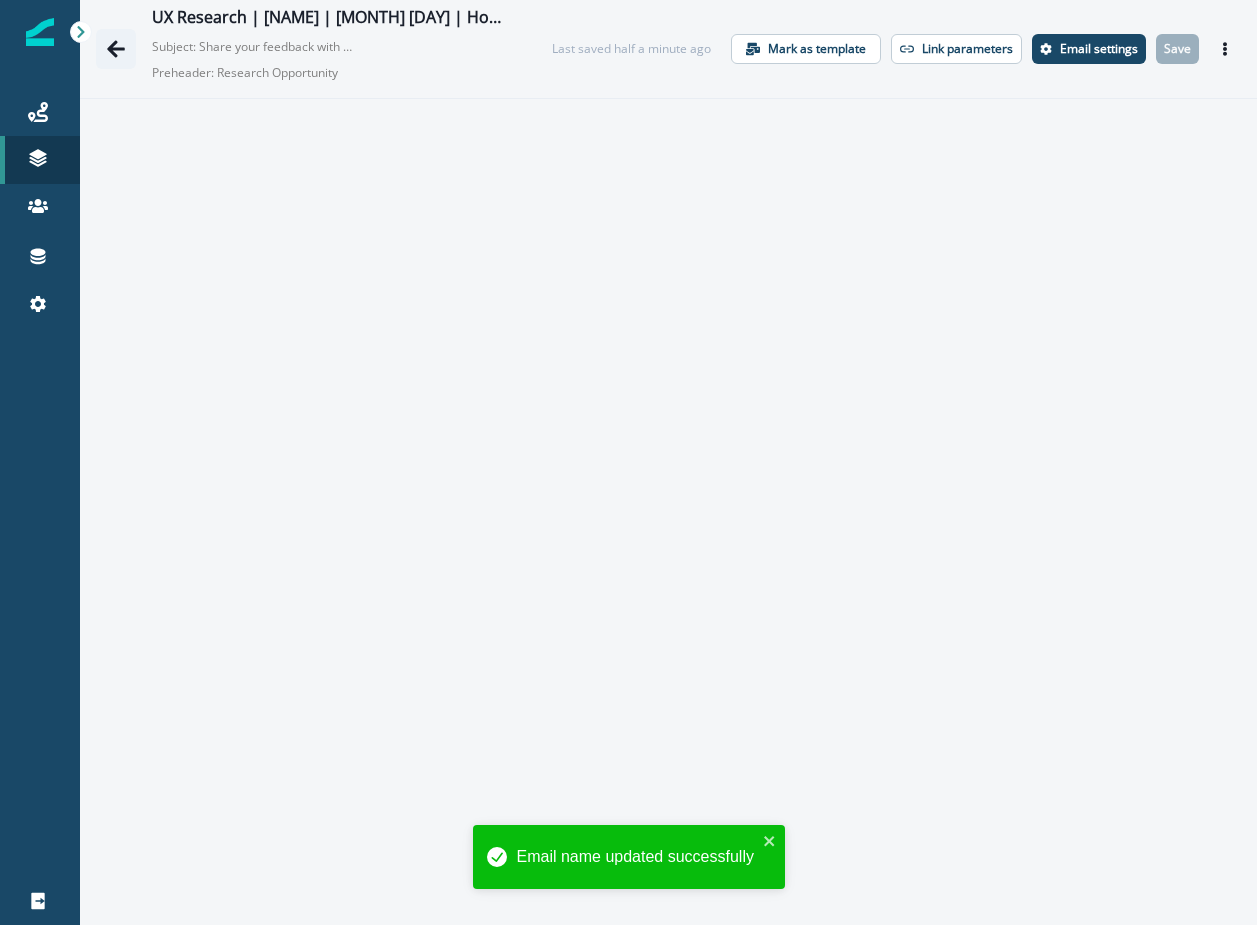 click 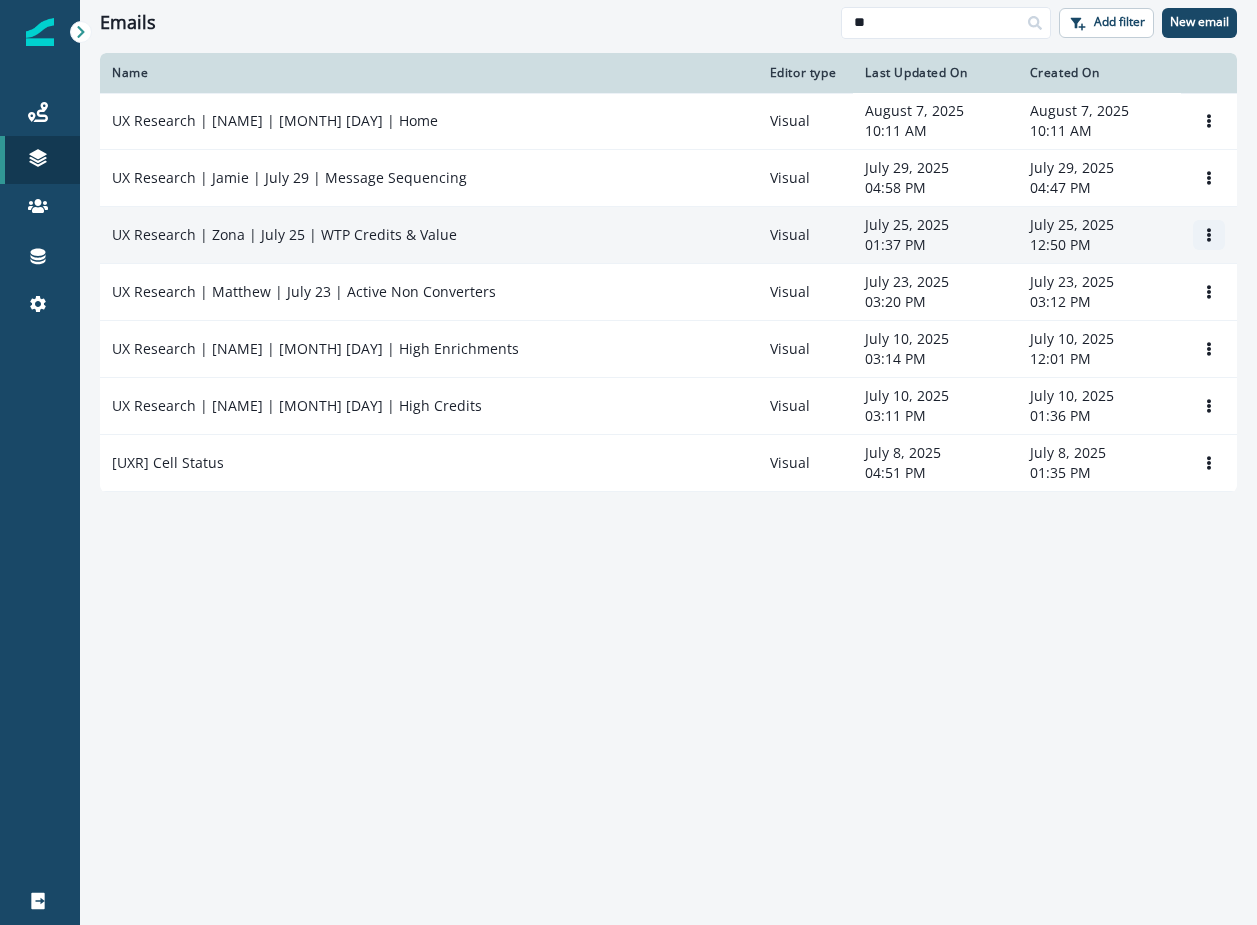 click 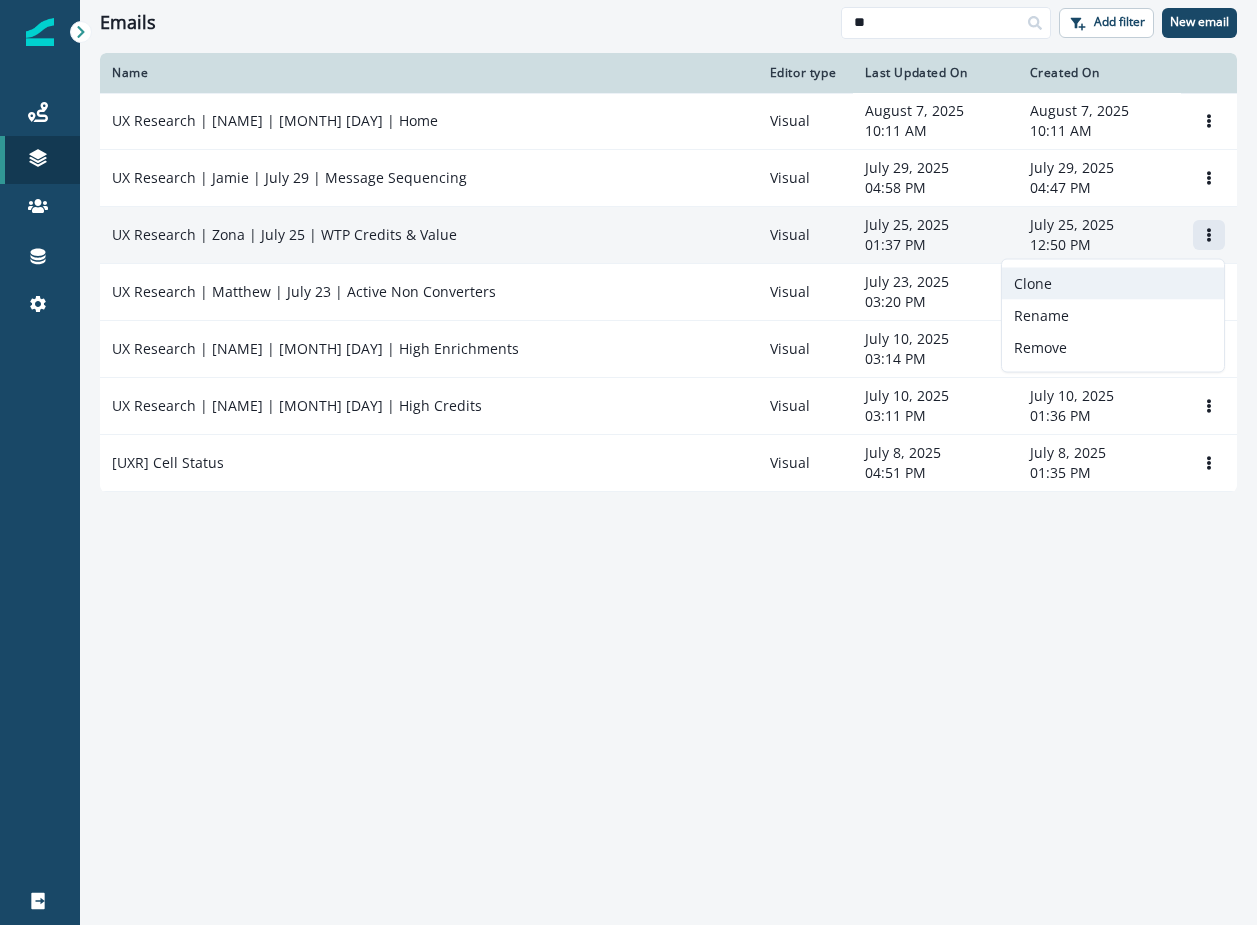 click on "Clone" at bounding box center (1113, 284) 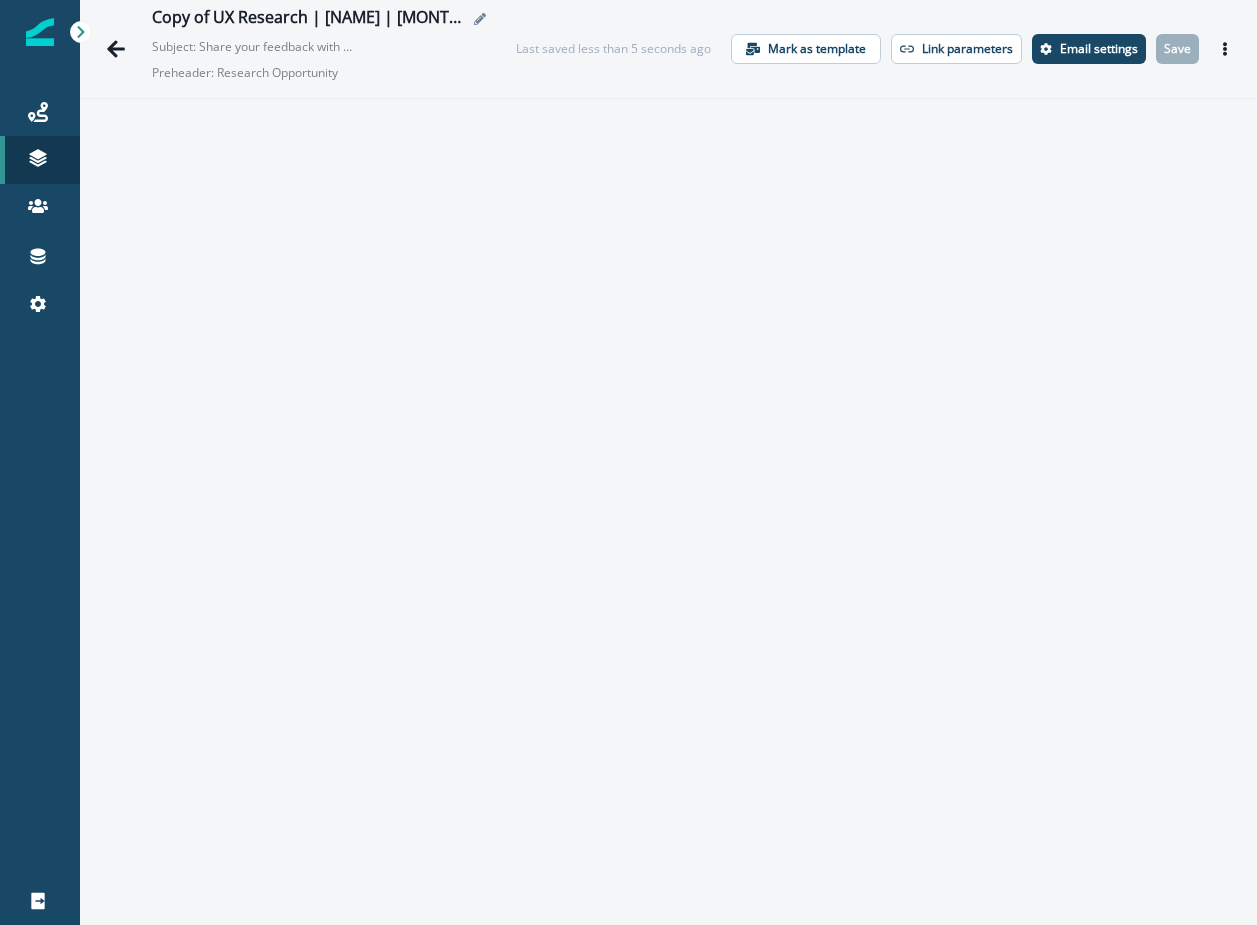 click 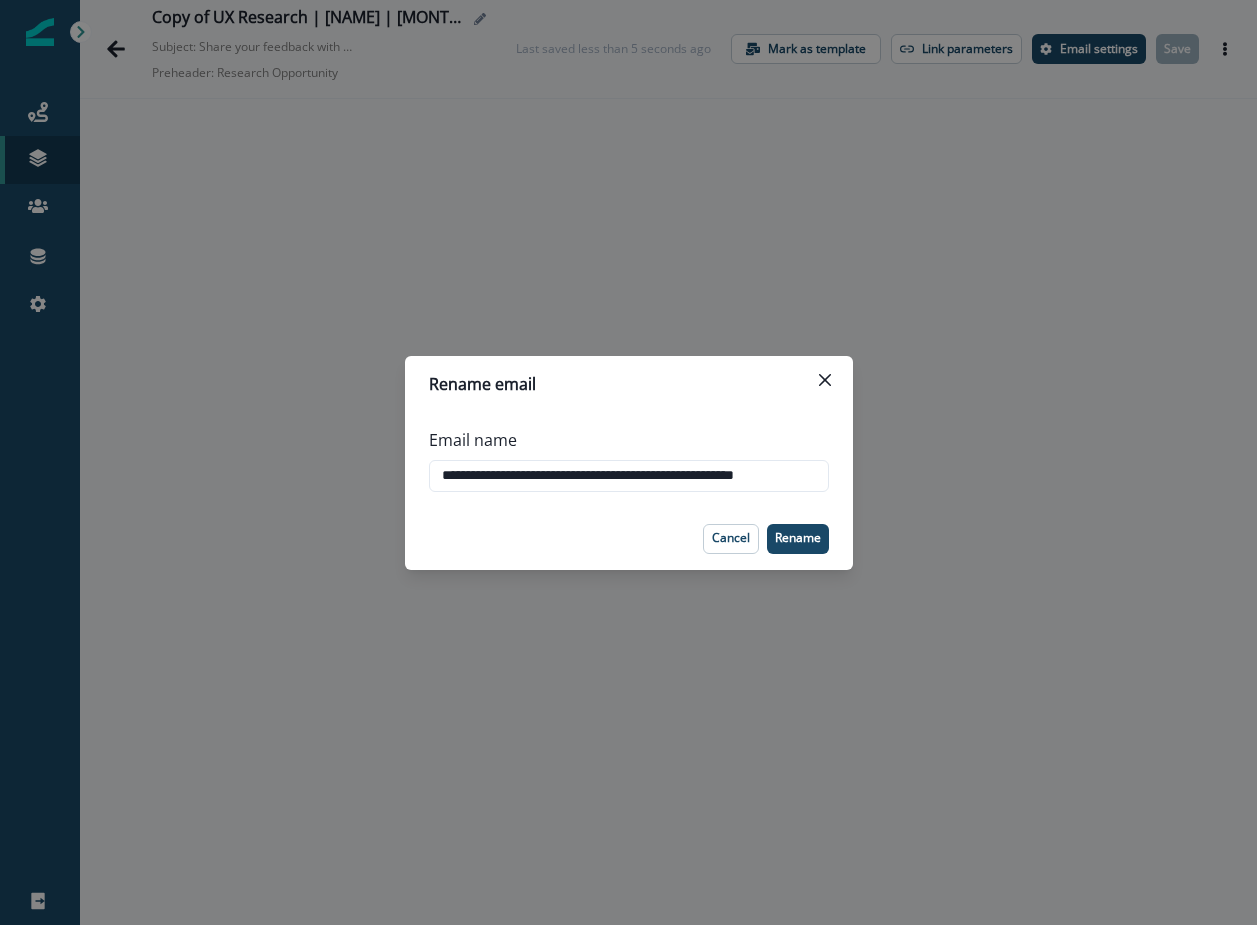 scroll, scrollTop: 0, scrollLeft: 13, axis: horizontal 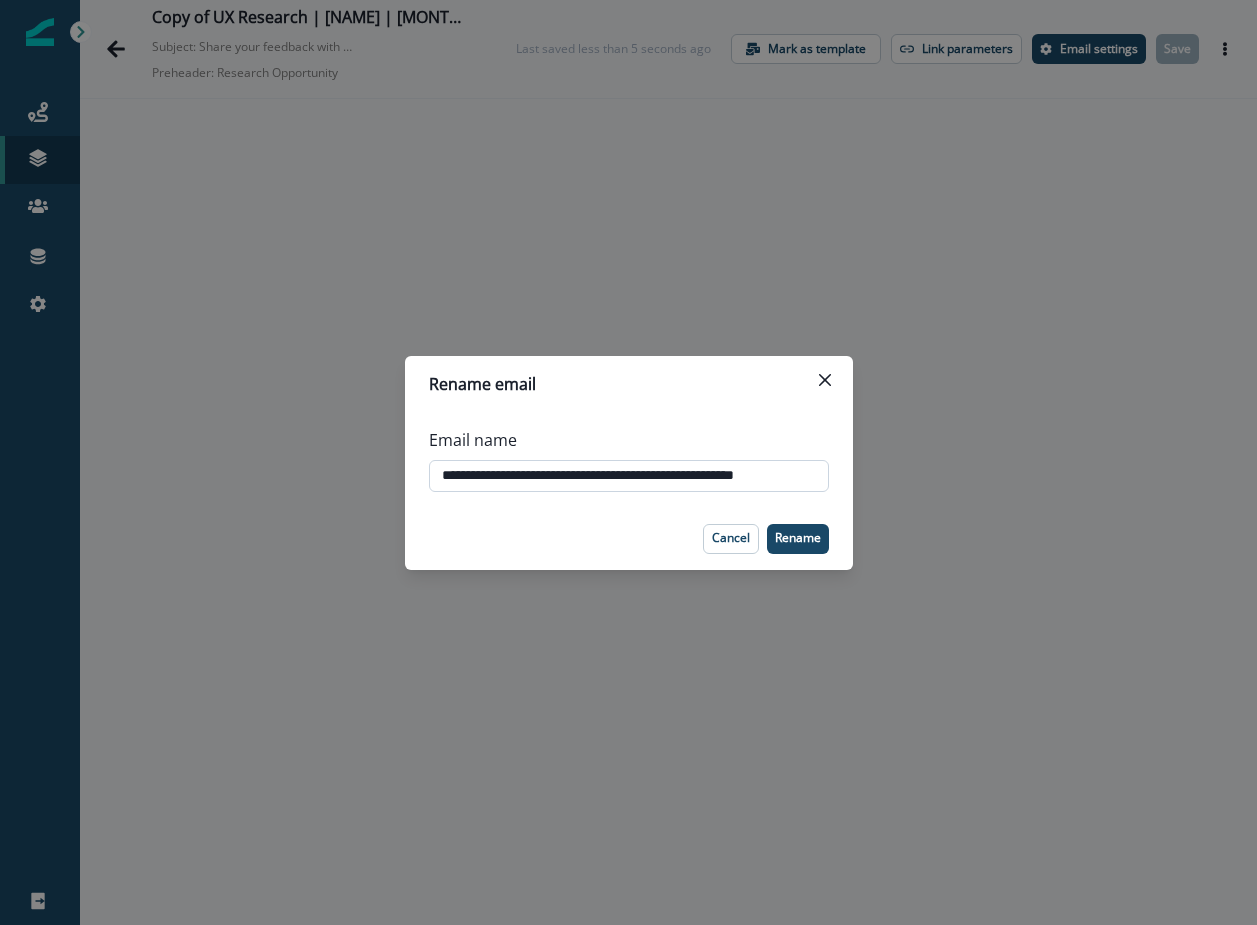 click on "**********" at bounding box center (629, 476) 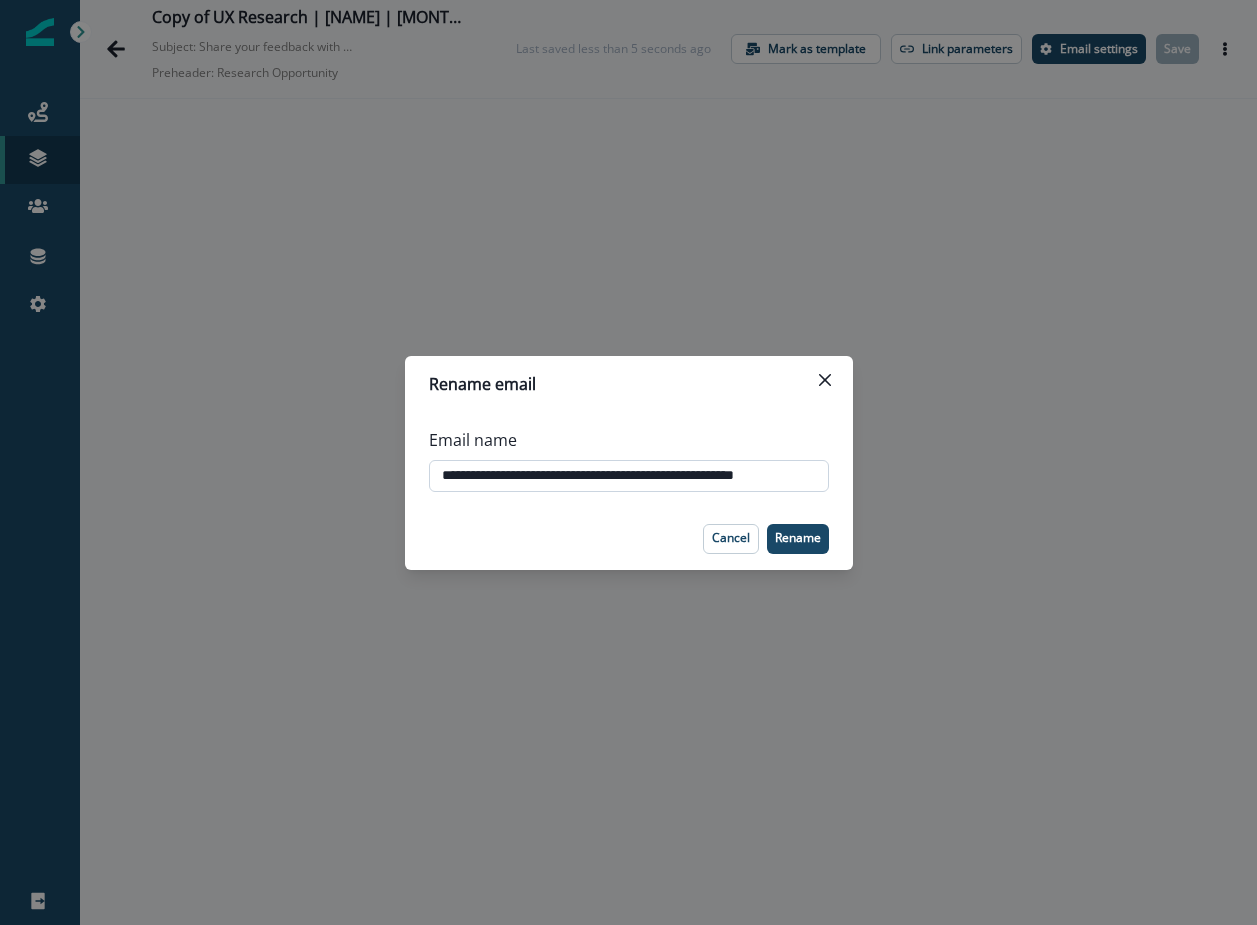 scroll, scrollTop: 0, scrollLeft: 0, axis: both 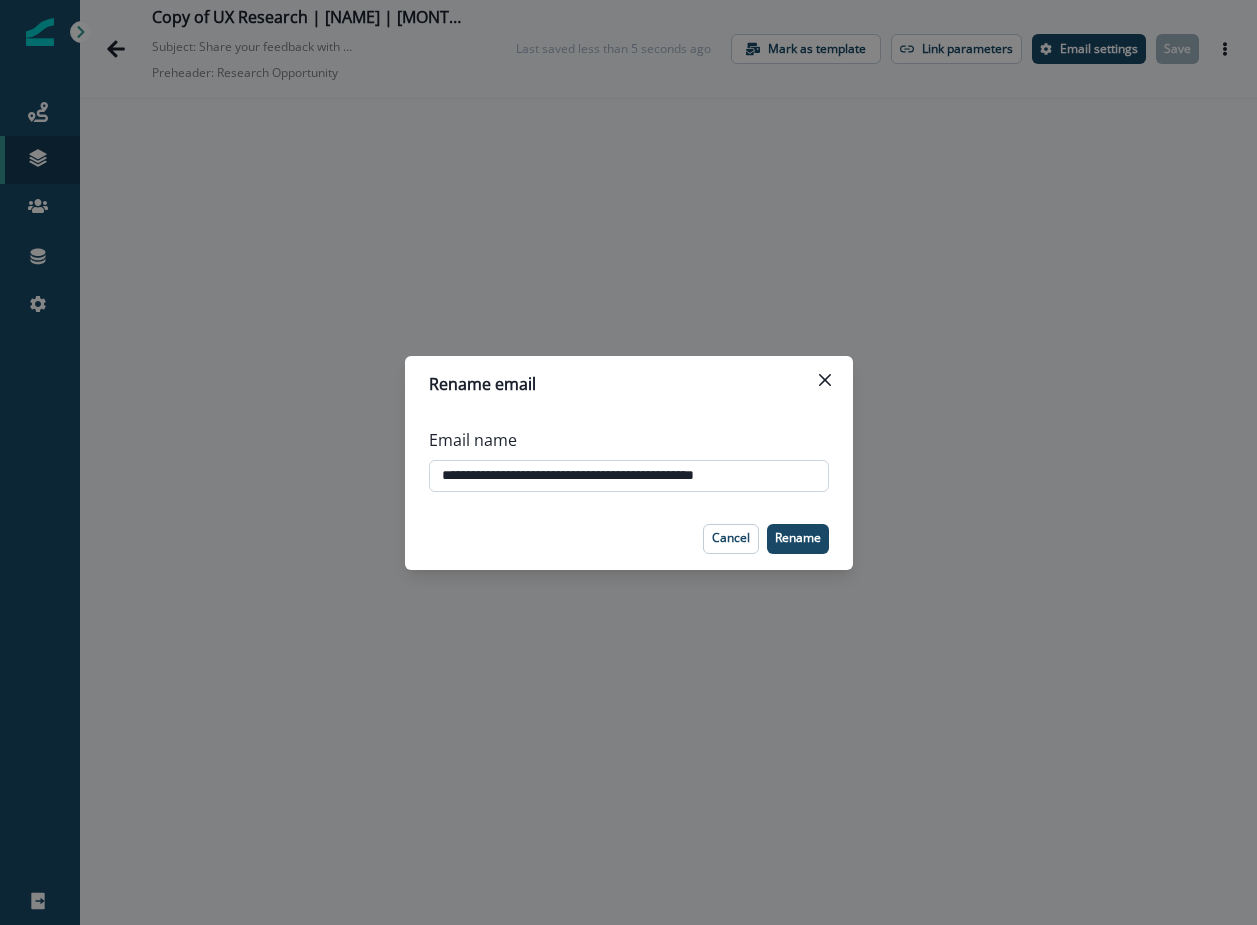 click on "**********" at bounding box center [629, 476] 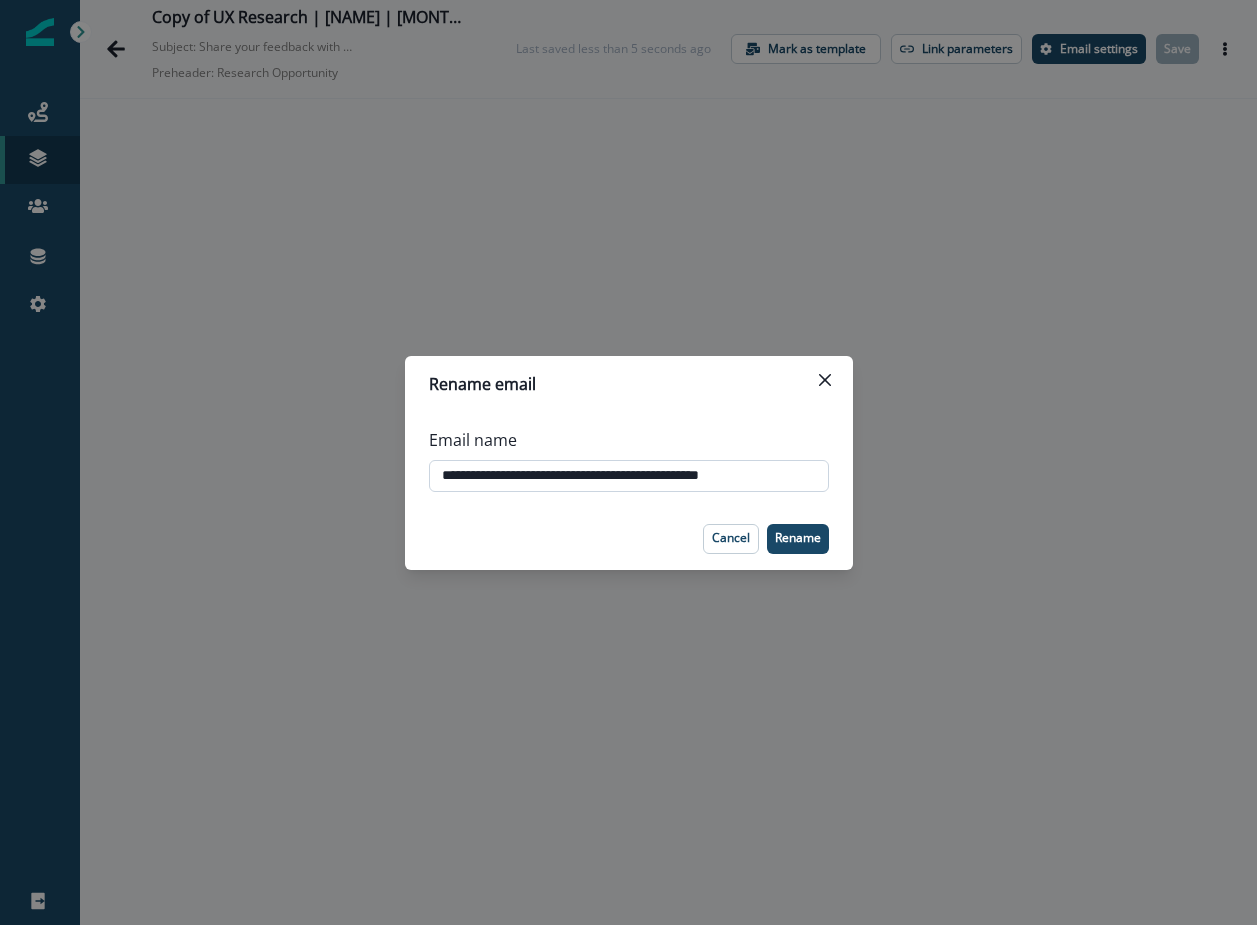 click on "**********" at bounding box center [629, 476] 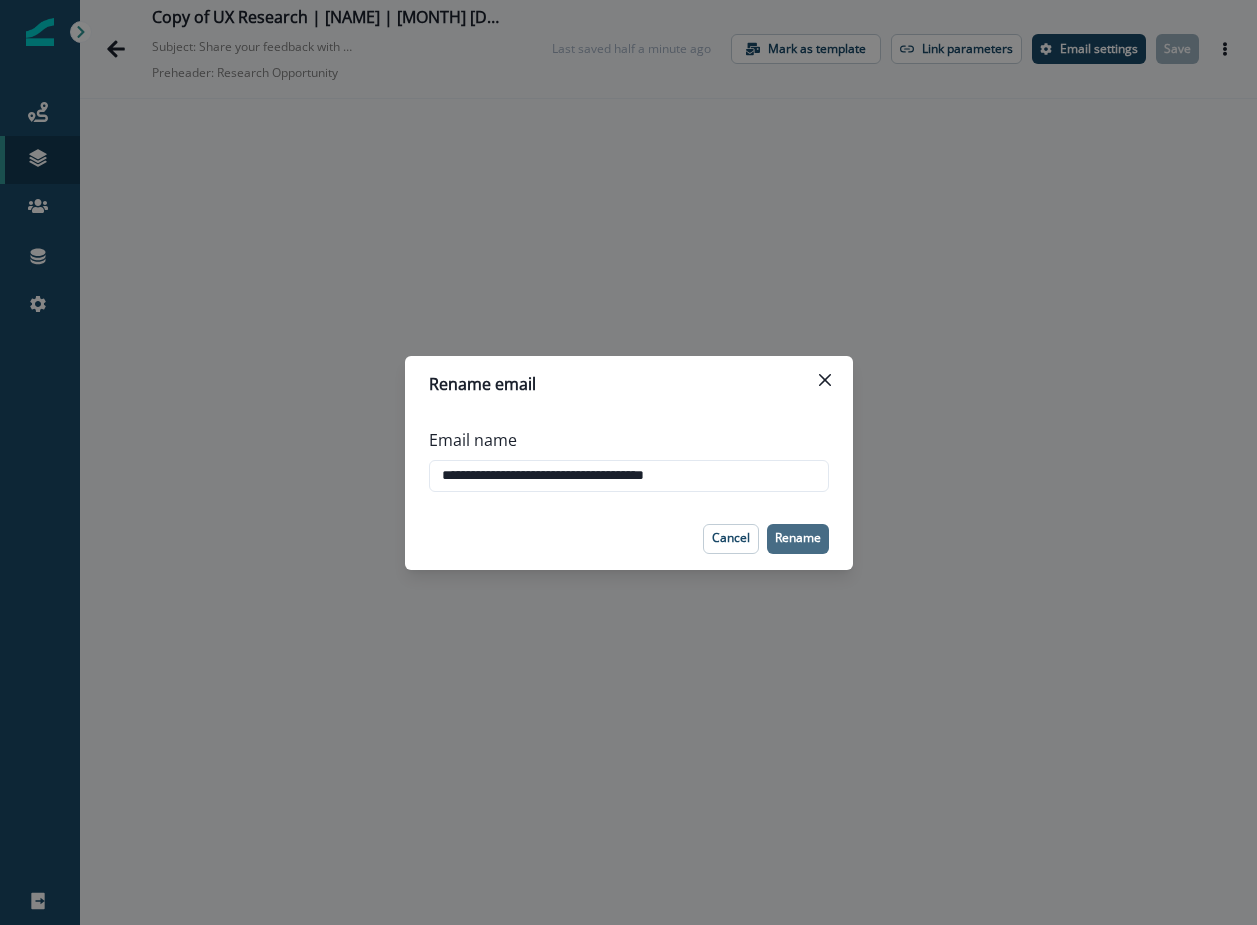 type on "**********" 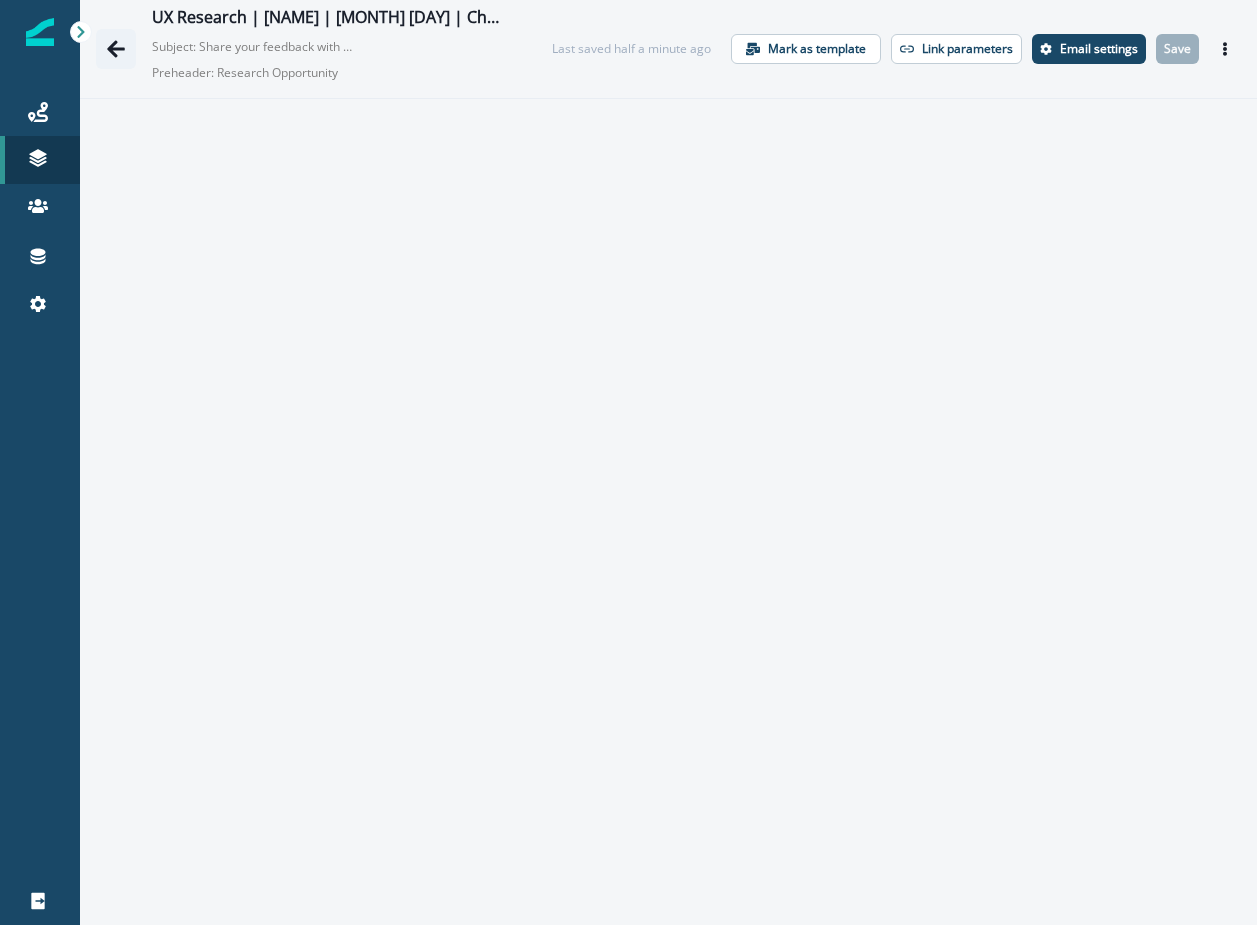 click 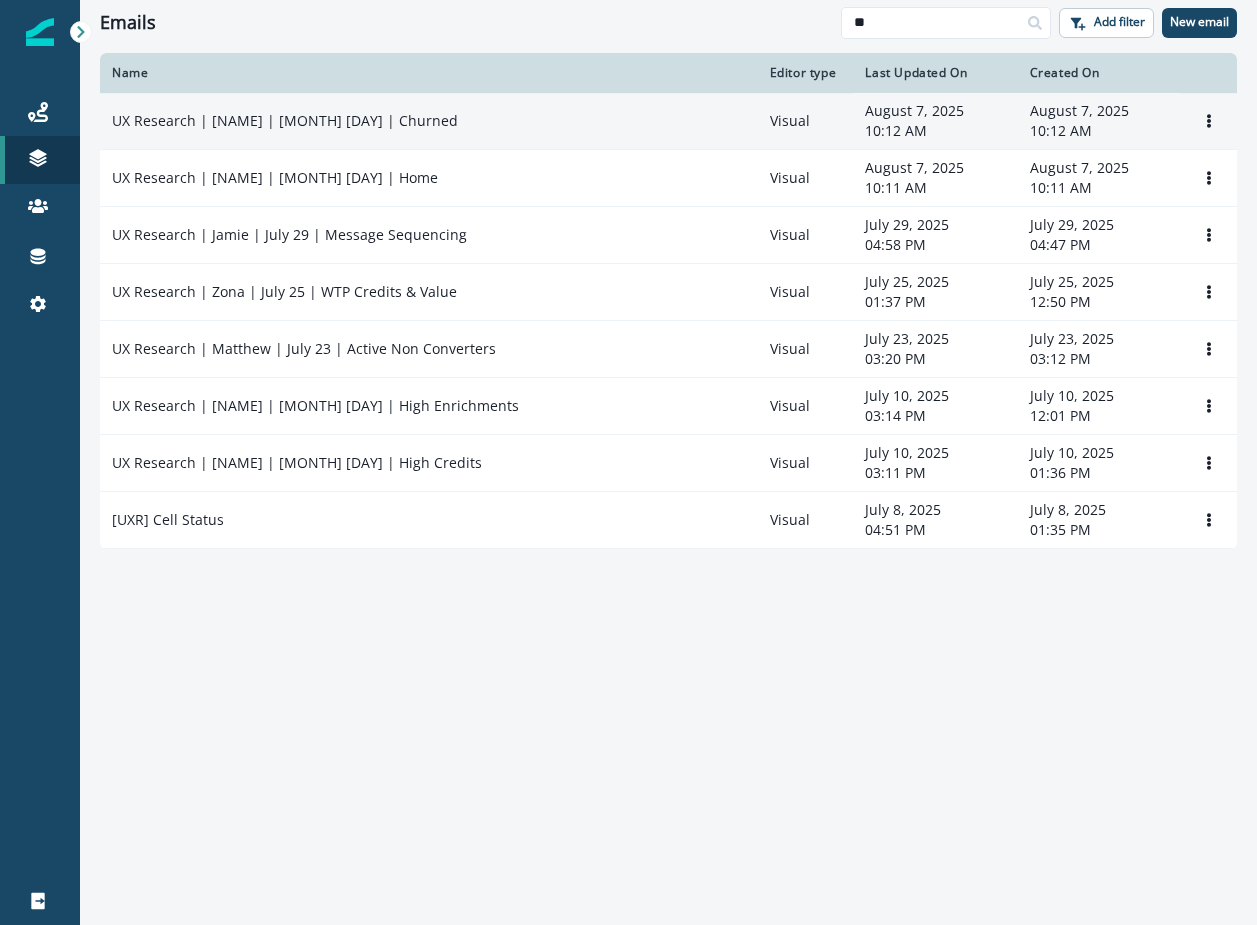 click on "UX Research | [PERSON] | [DATE] | Churned" at bounding box center (429, 121) 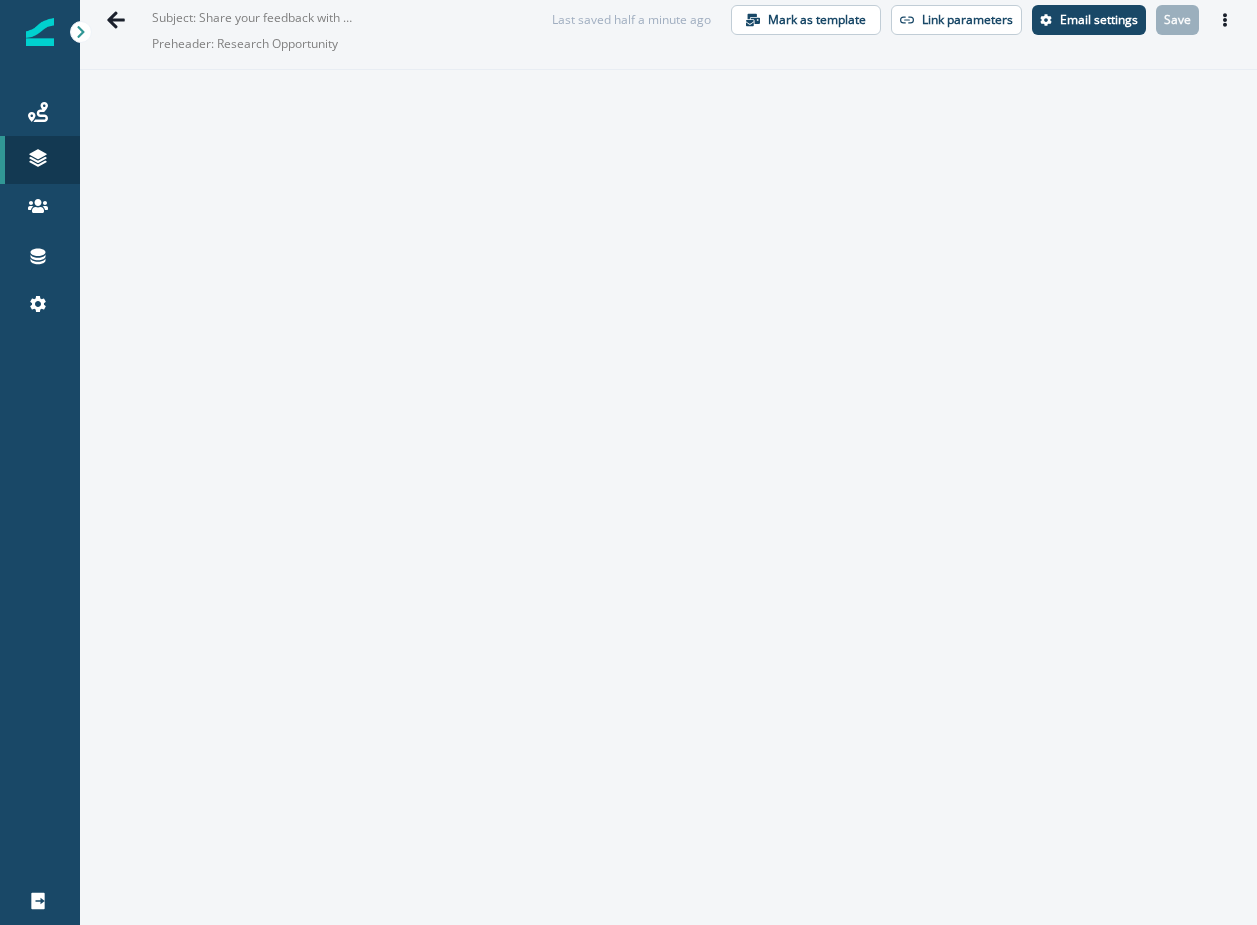 scroll, scrollTop: 0, scrollLeft: 0, axis: both 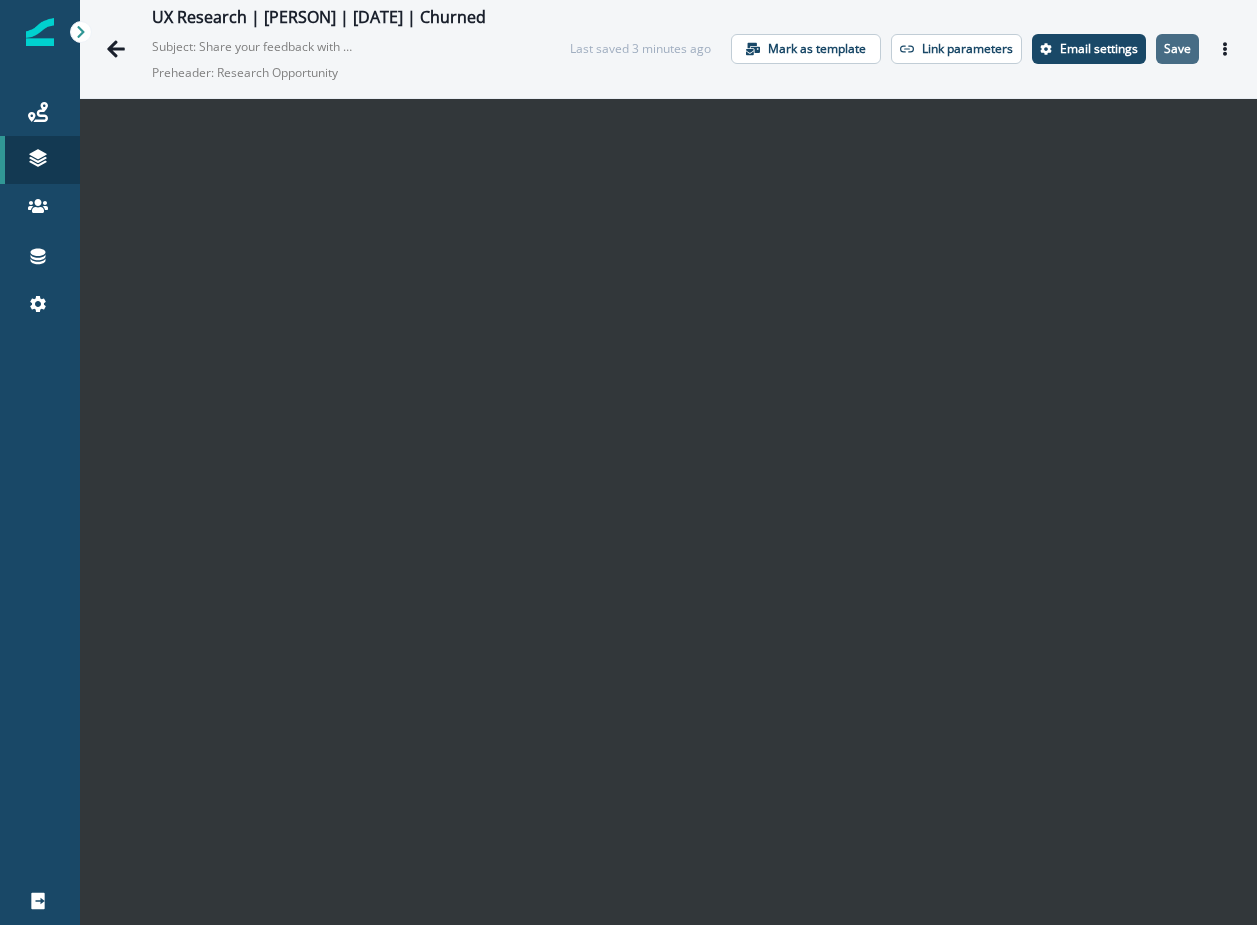 click on "Save" at bounding box center (1177, 49) 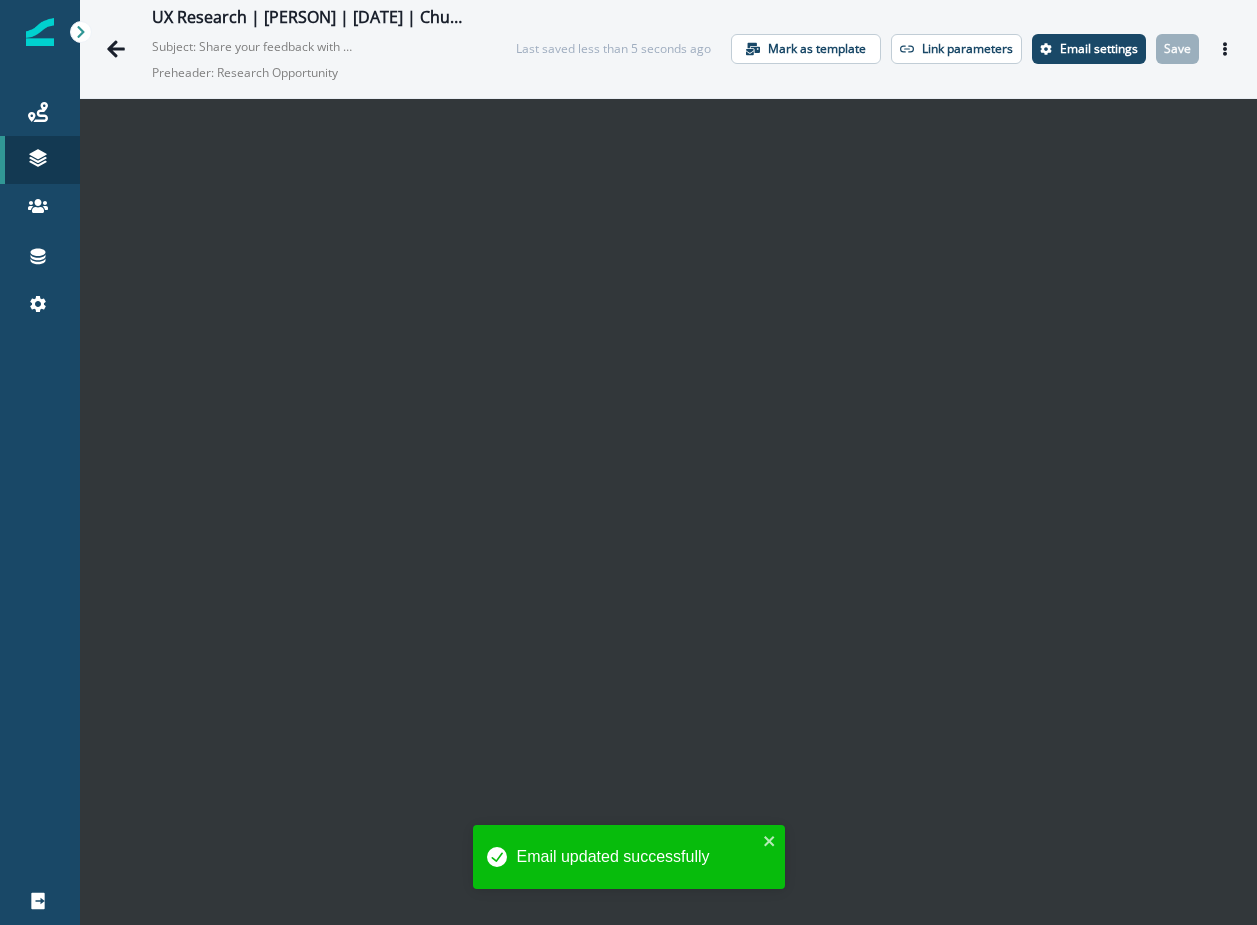 click on "Email settings" at bounding box center [1099, 49] 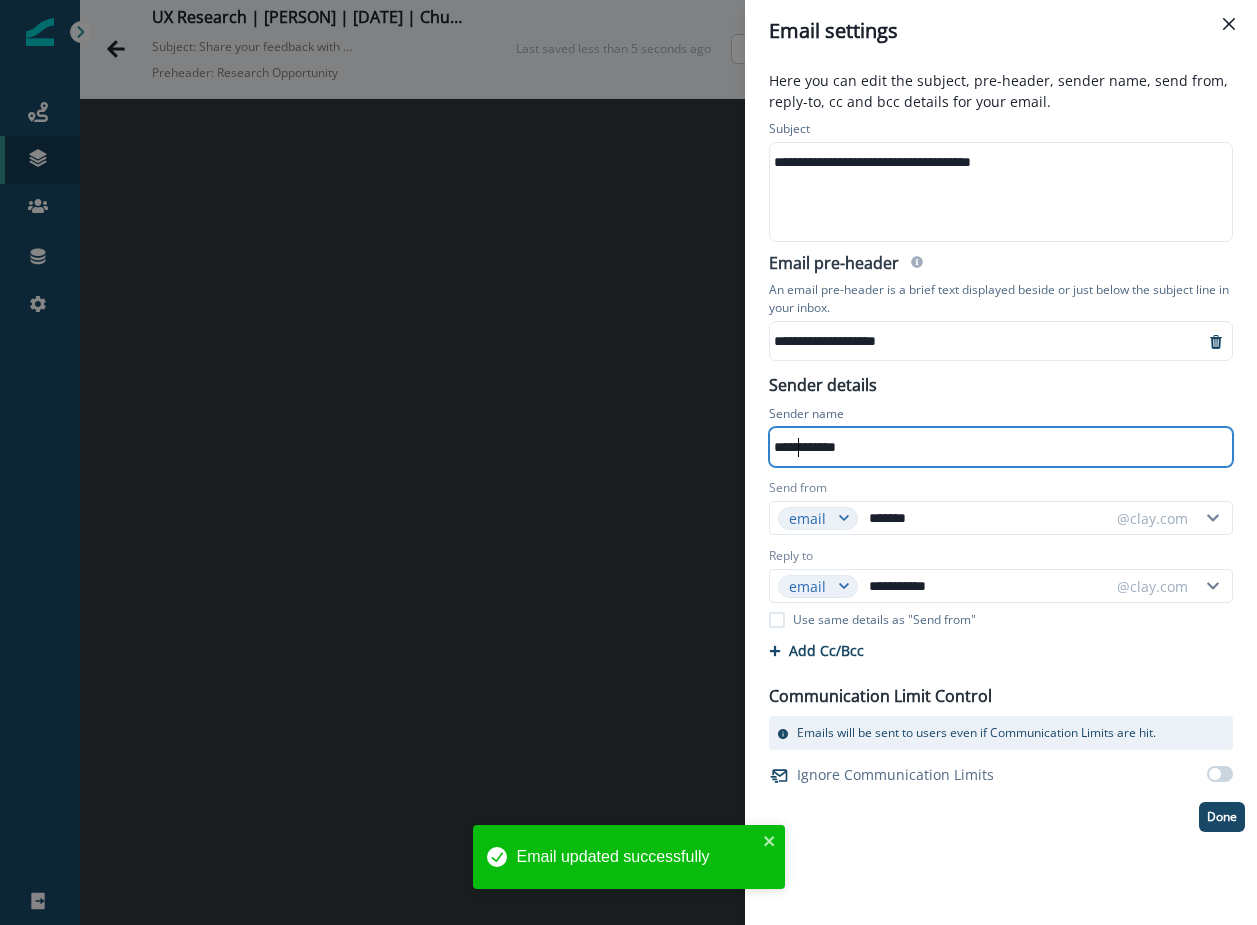 click on "**********" at bounding box center [999, 447] 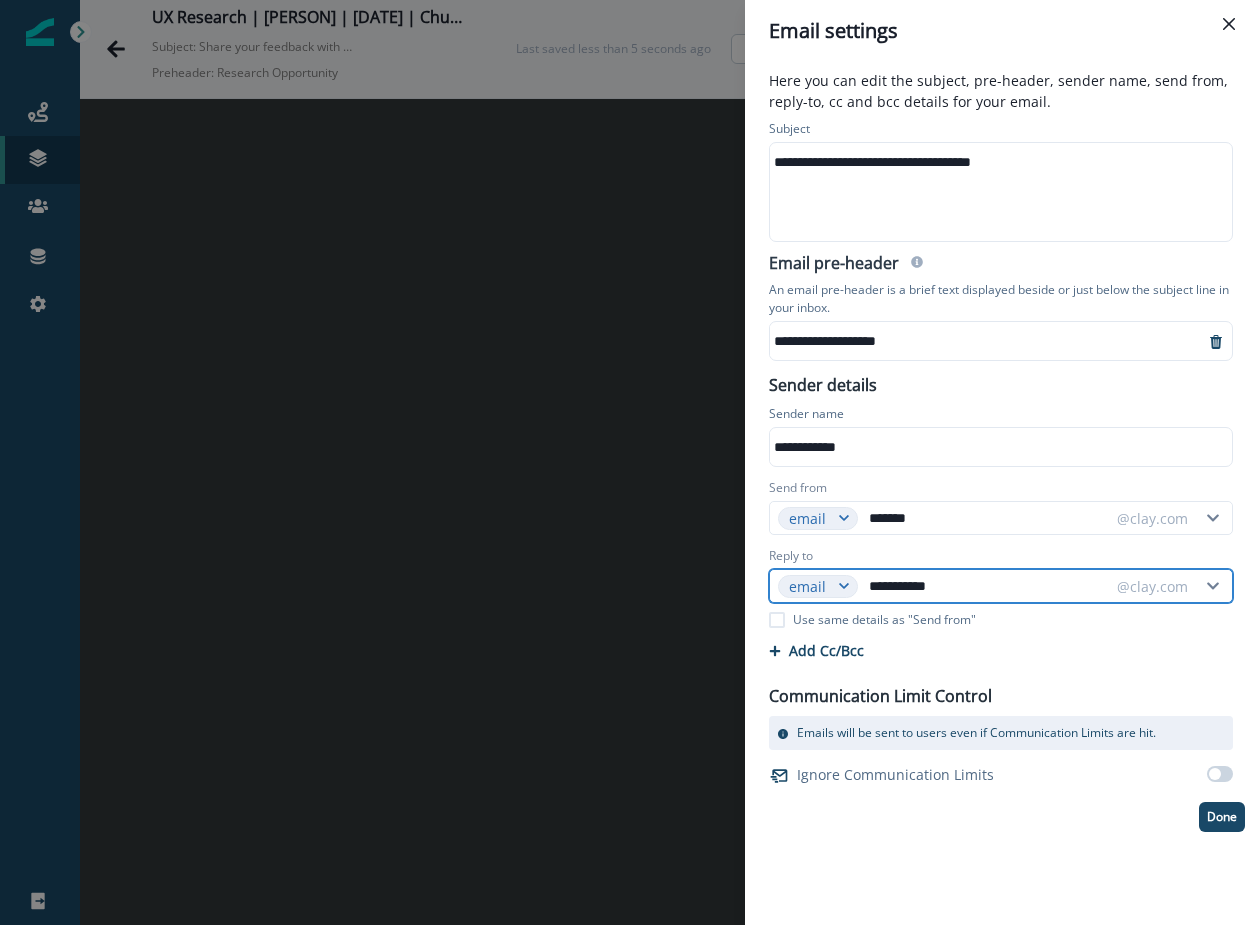click on "**********" at bounding box center [986, 586] 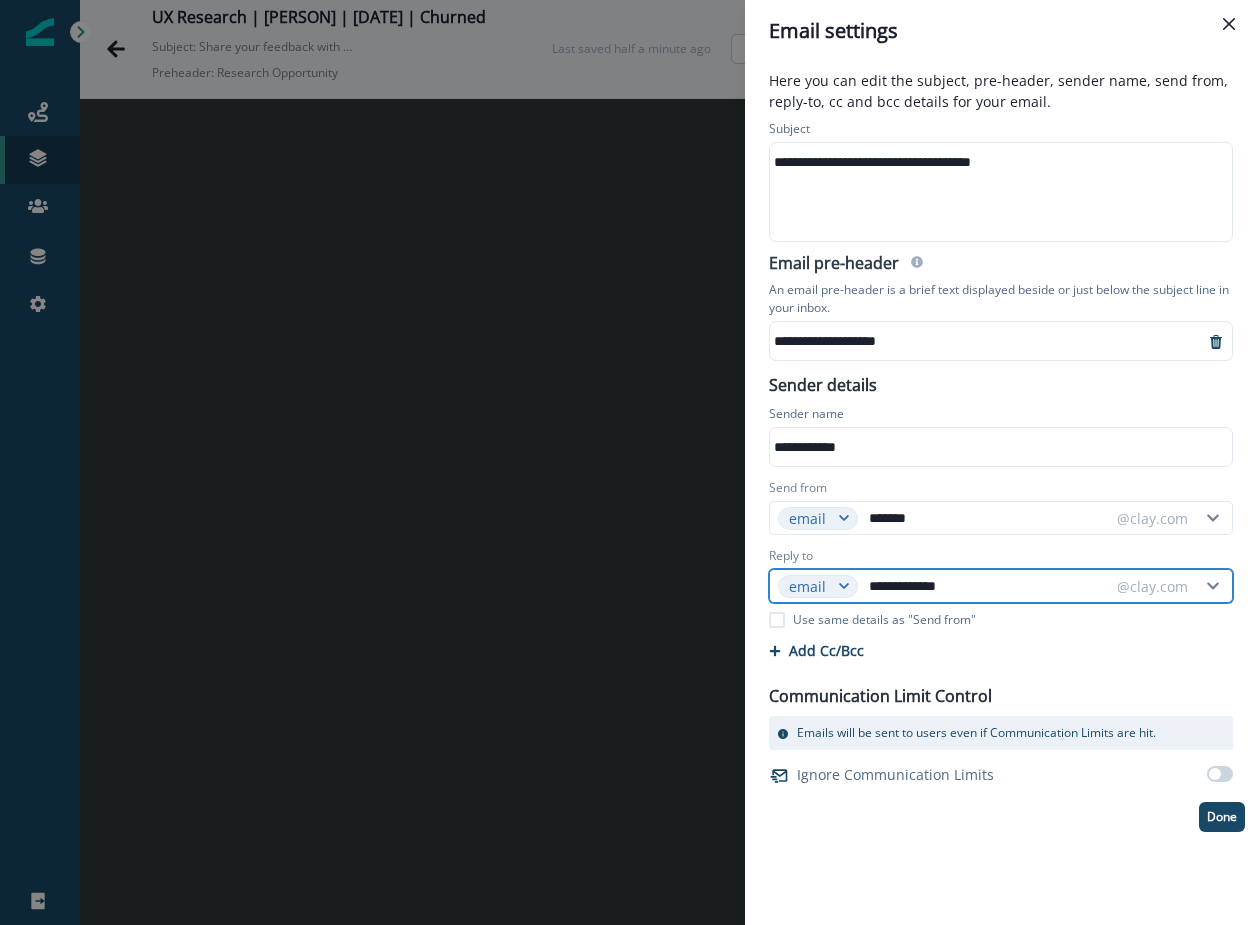type on "**********" 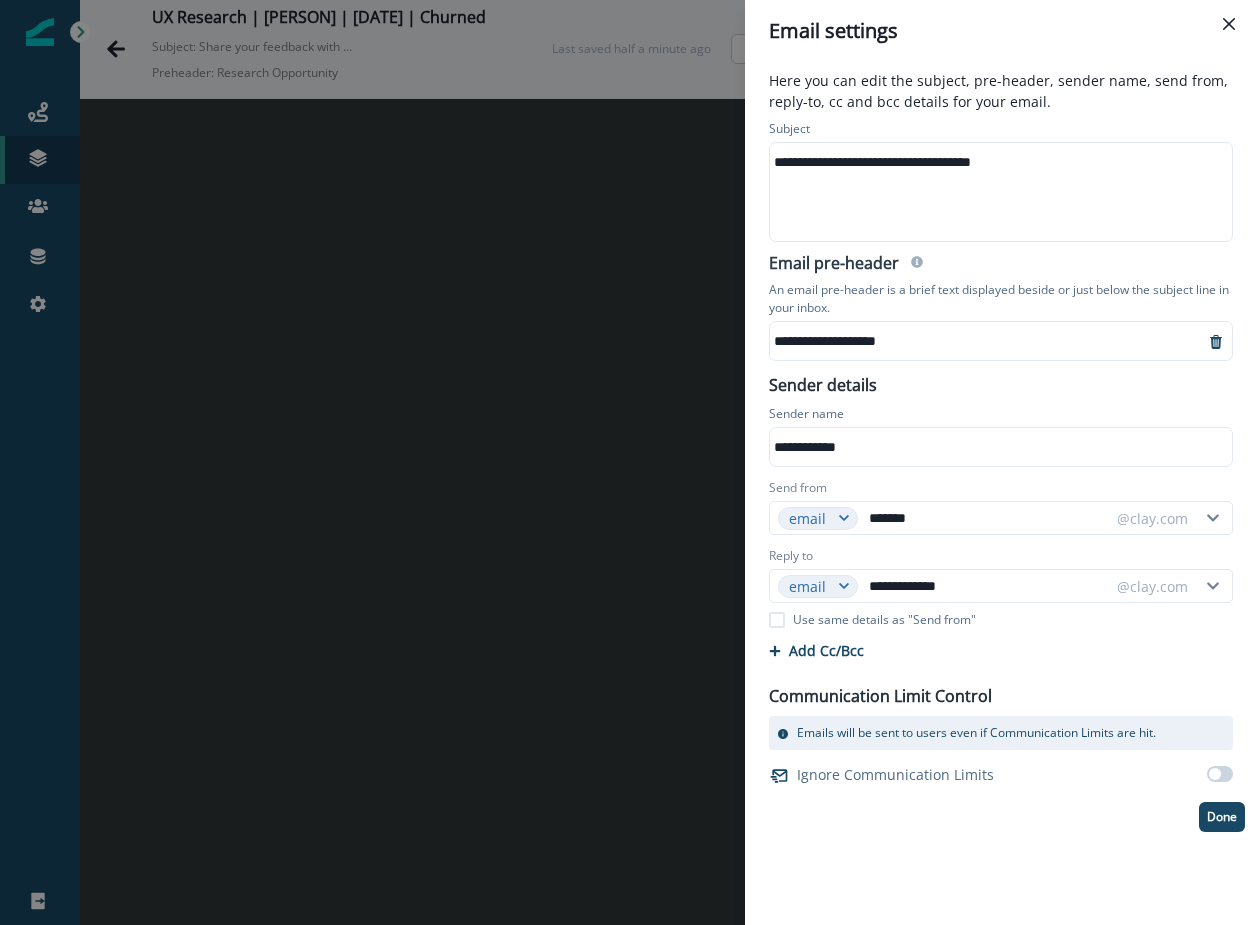 click on "Cc/Bcc Cc 0 Enter or paste emails separated by comma or space Bcc 0 Enter or paste emails separated by comma or space Add Cc/Bcc" at bounding box center [1001, 650] 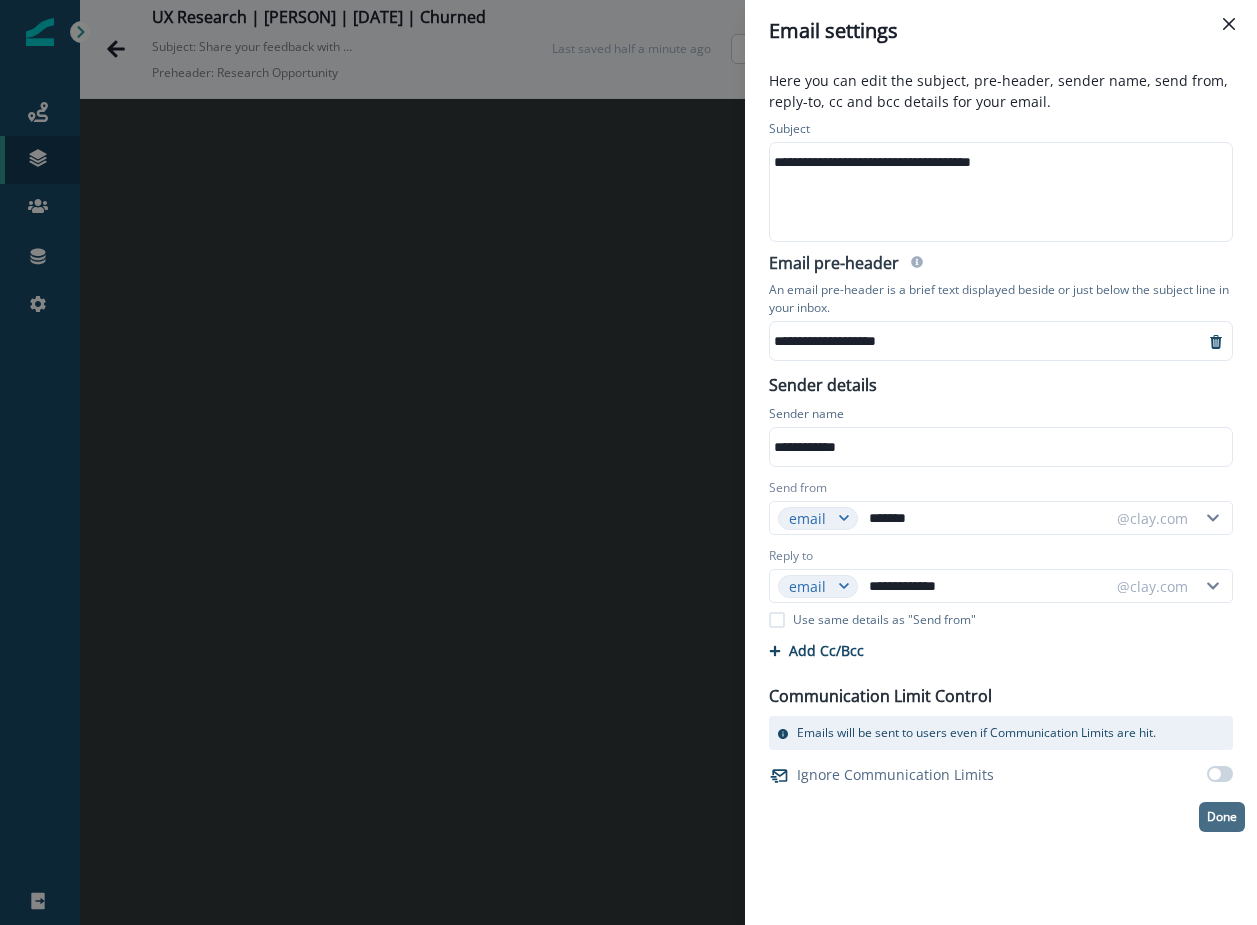 click on "Done" at bounding box center (1222, 817) 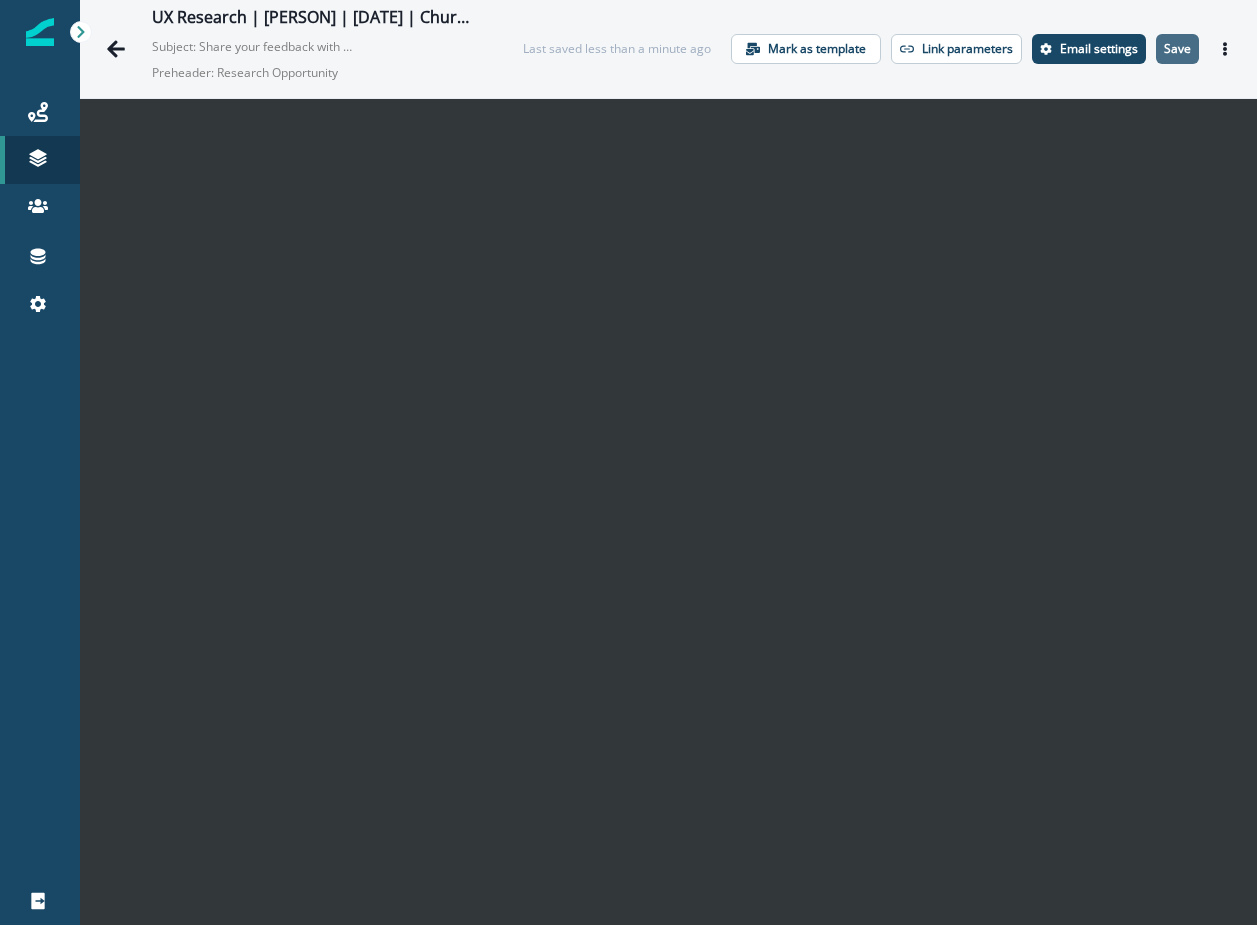 click on "Save" at bounding box center [1177, 49] 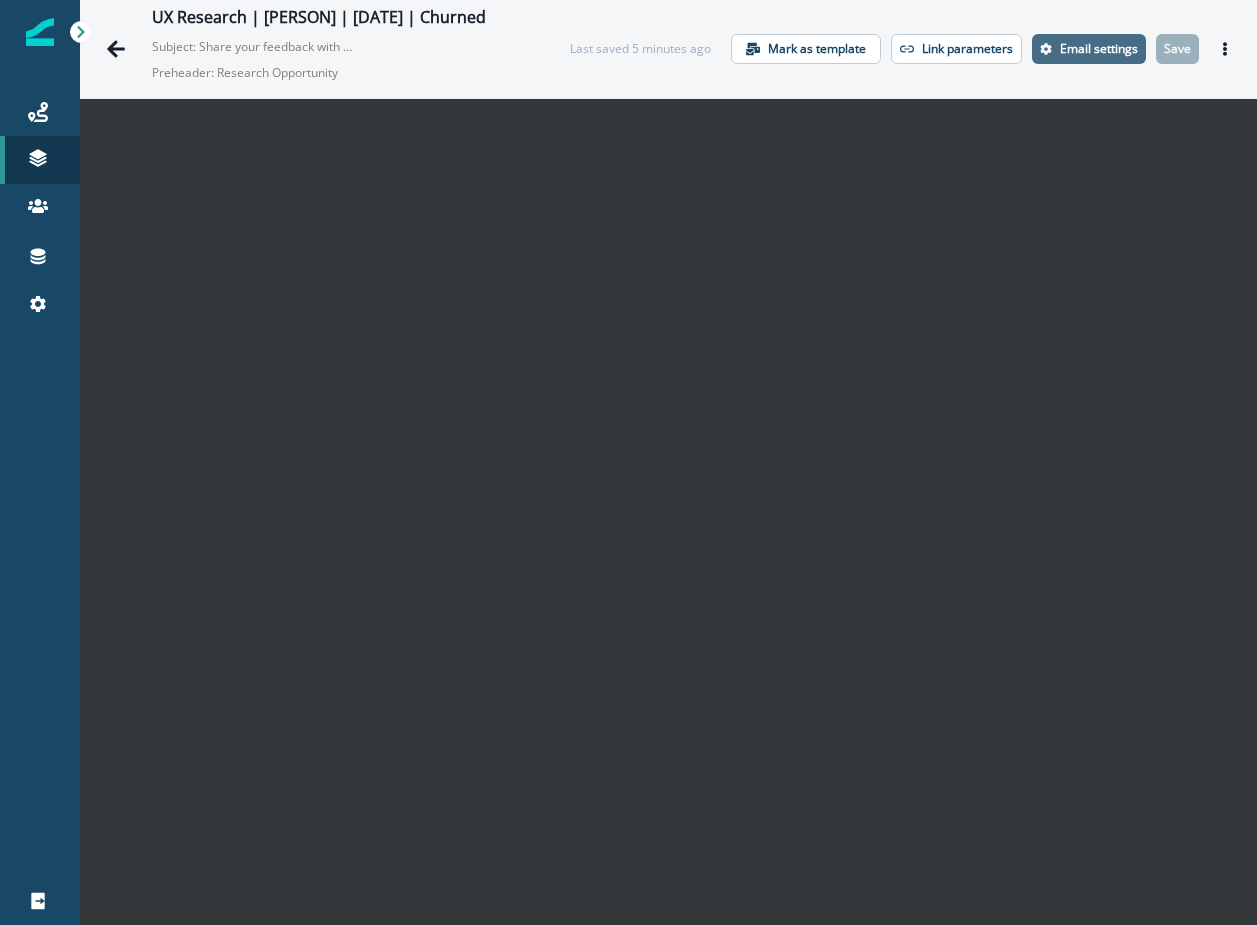 click on "Email settings" at bounding box center (1099, 49) 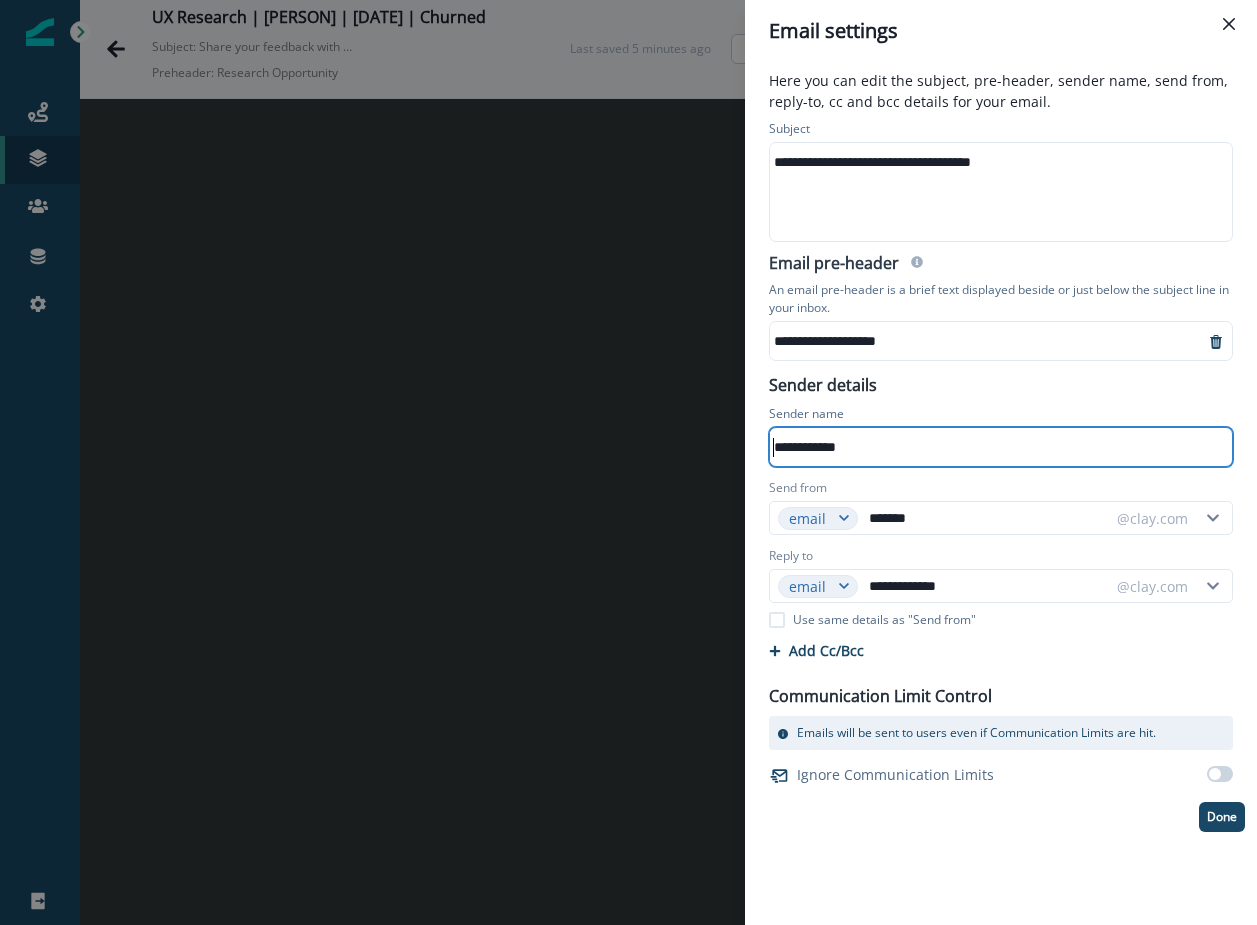 click on "**********" at bounding box center (999, 447) 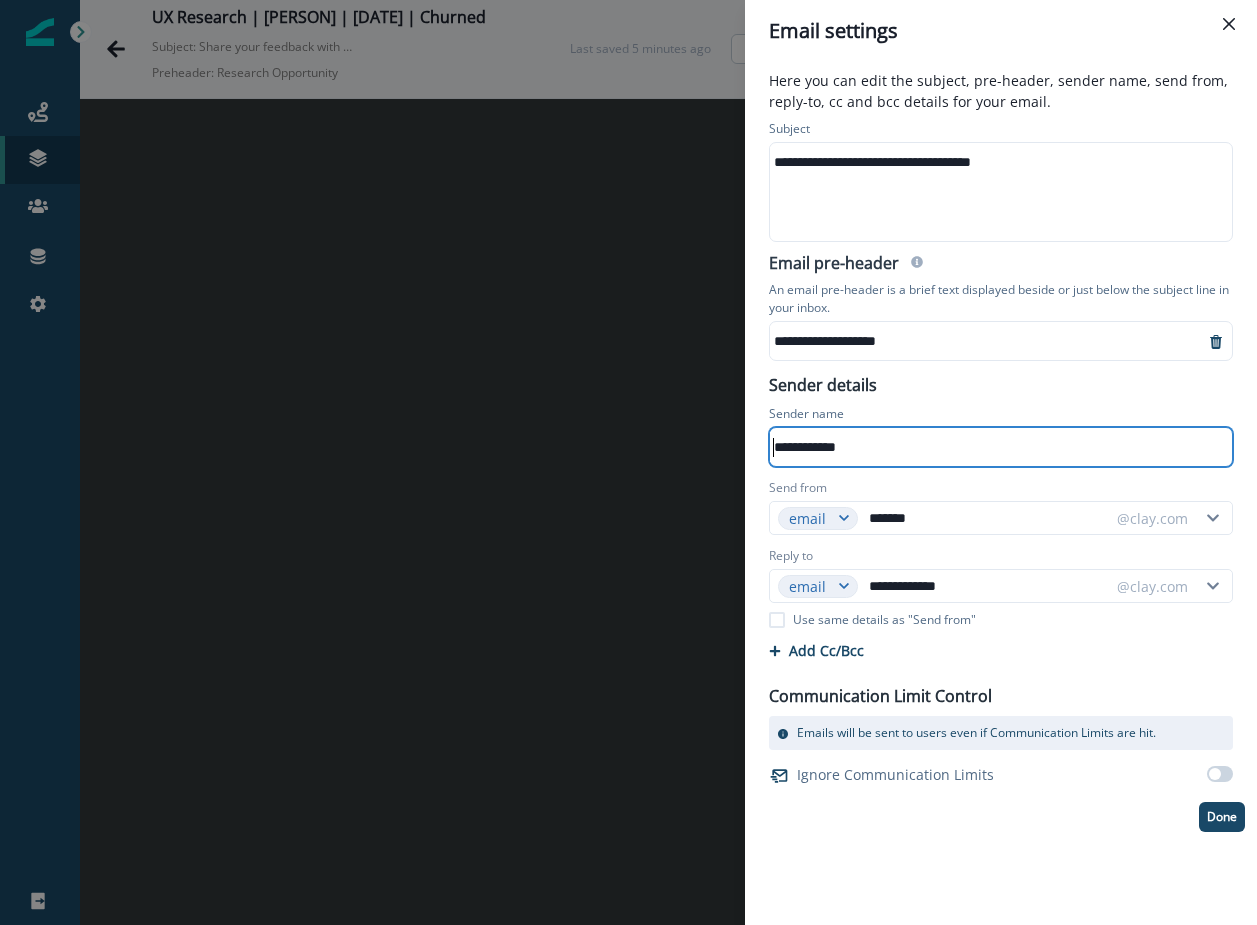 click on "**********" at bounding box center (999, 447) 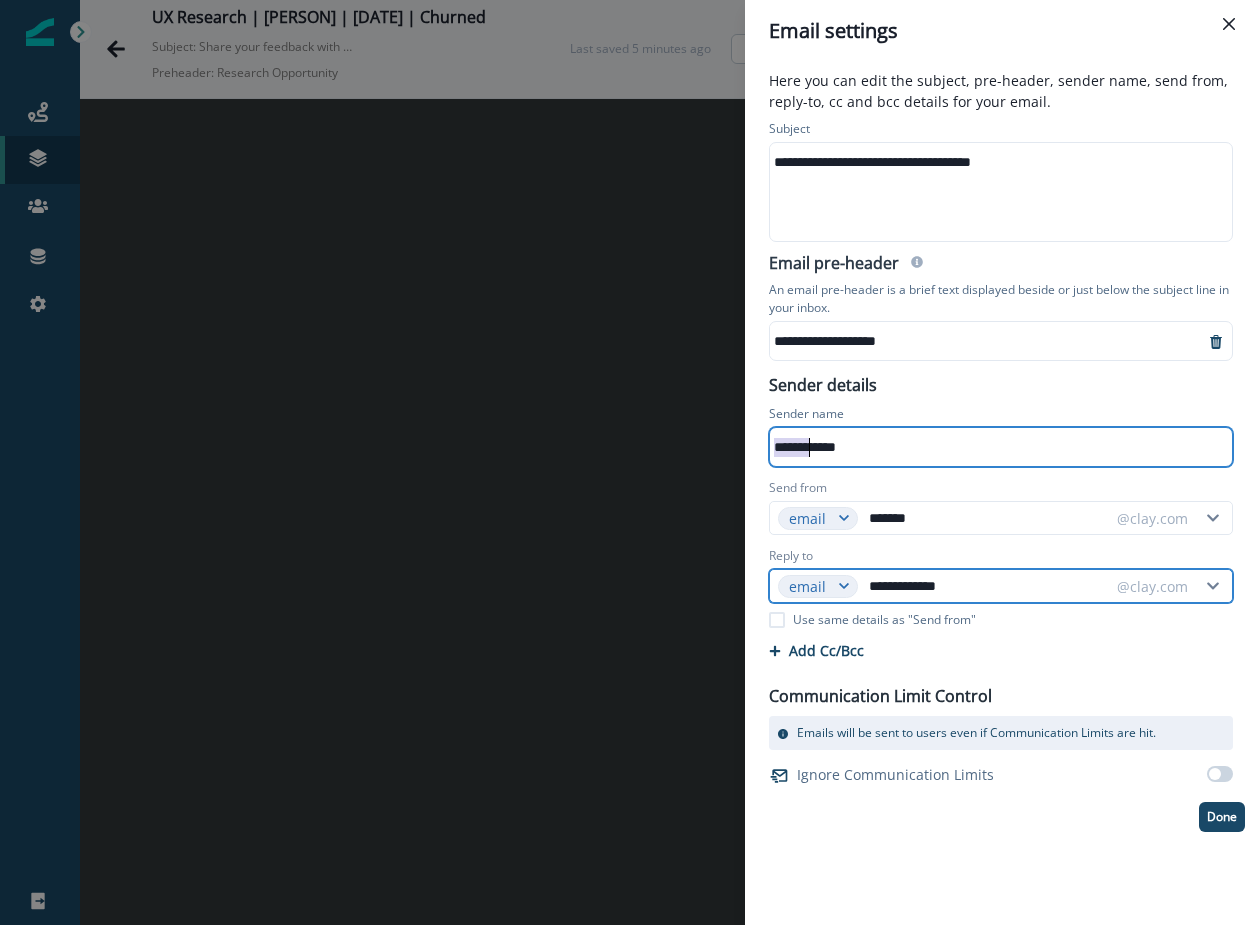 click on "**********" at bounding box center [986, 586] 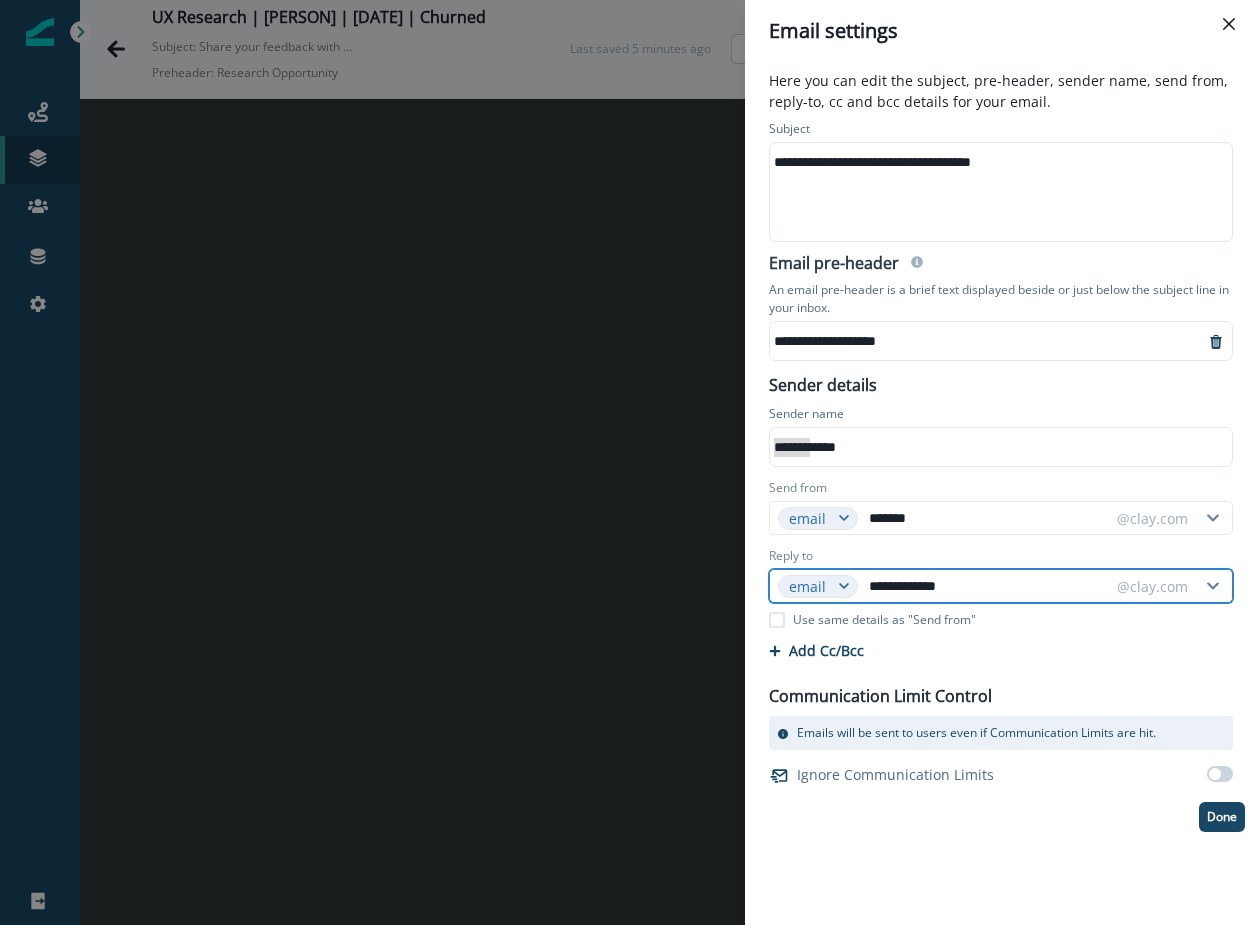 click on "**********" at bounding box center [986, 586] 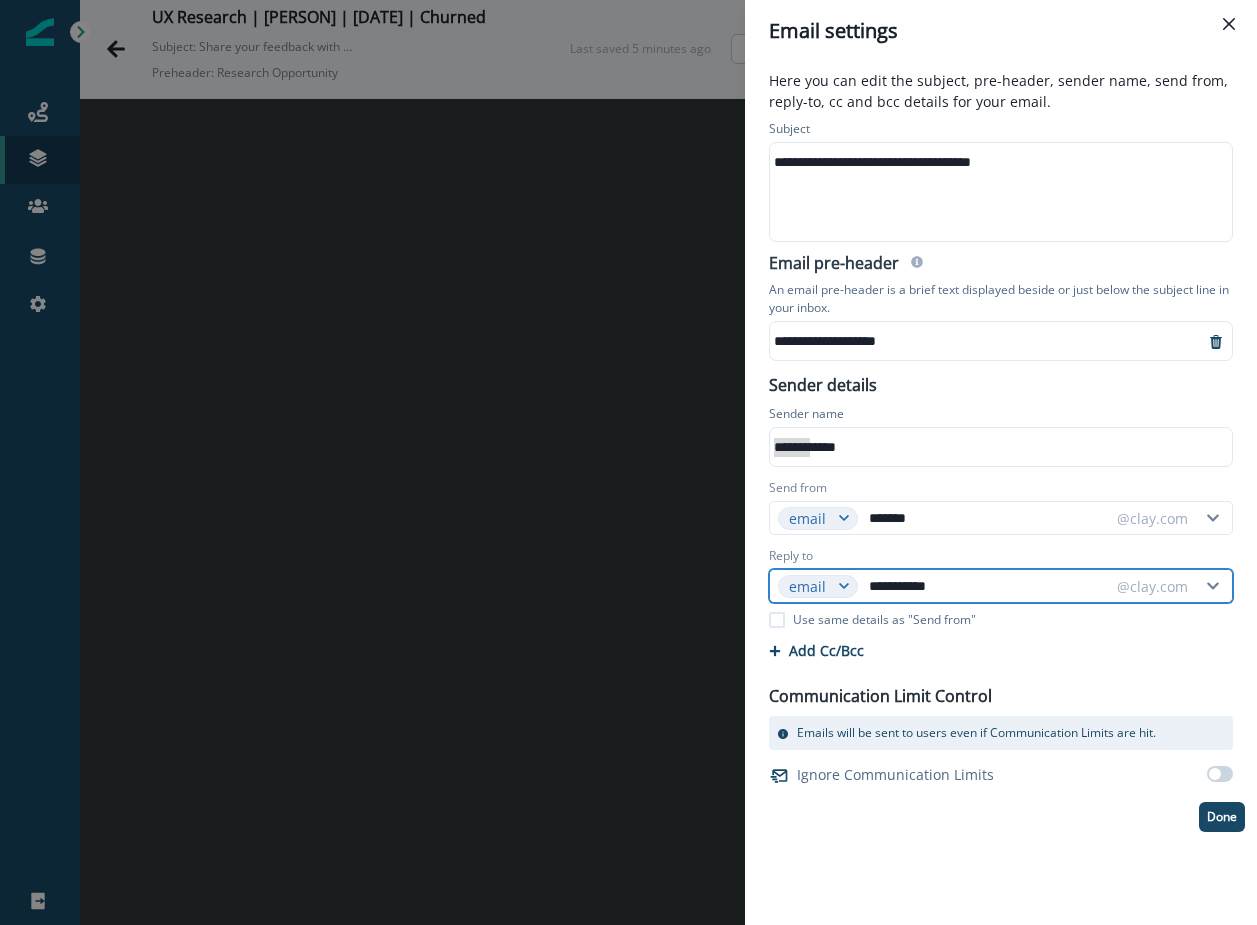 type on "**********" 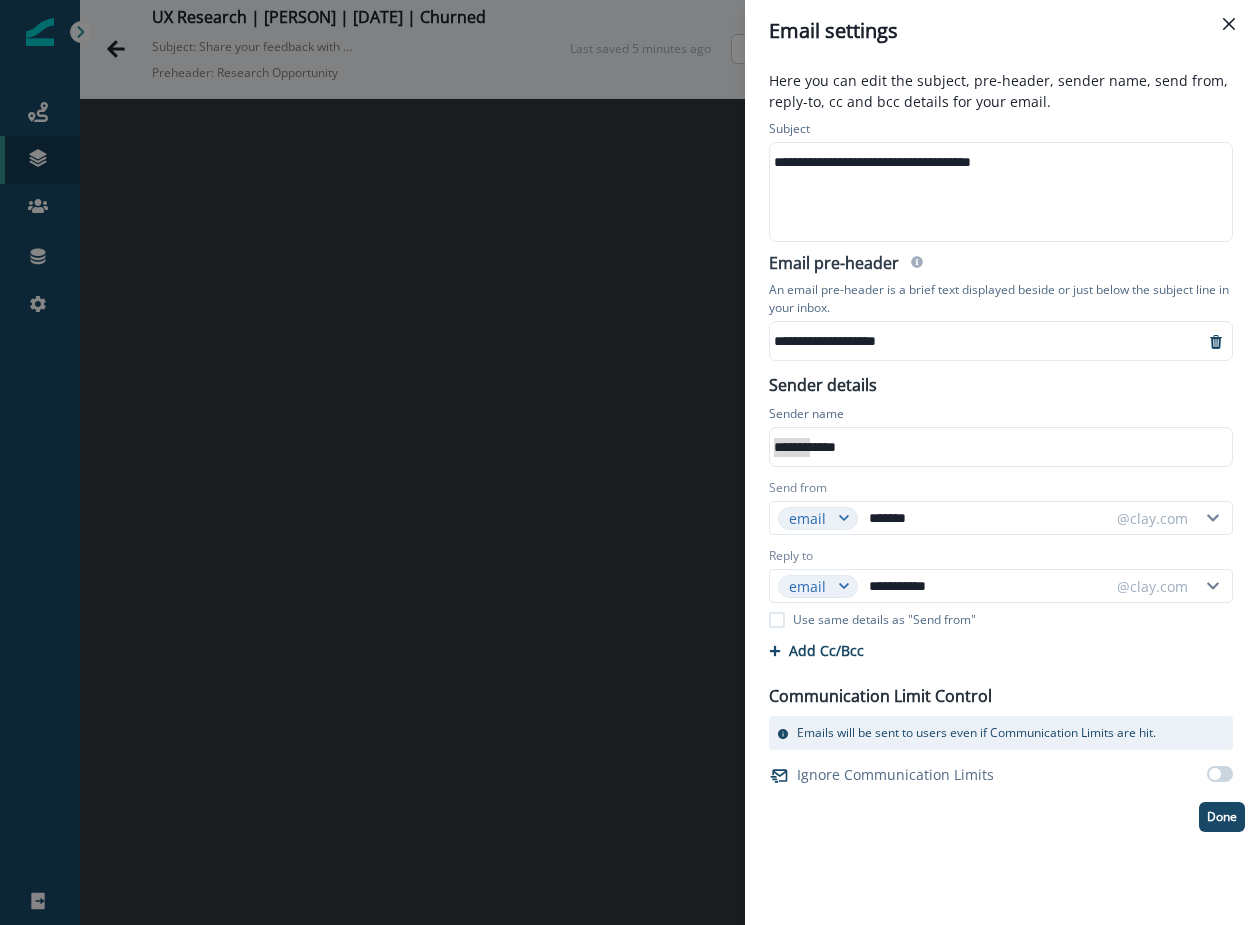 click on "Cc/Bcc Cc 0 Enter or paste emails separated by comma or space Bcc 0 Enter or paste emails separated by comma or space Add Cc/Bcc" at bounding box center (1001, 650) 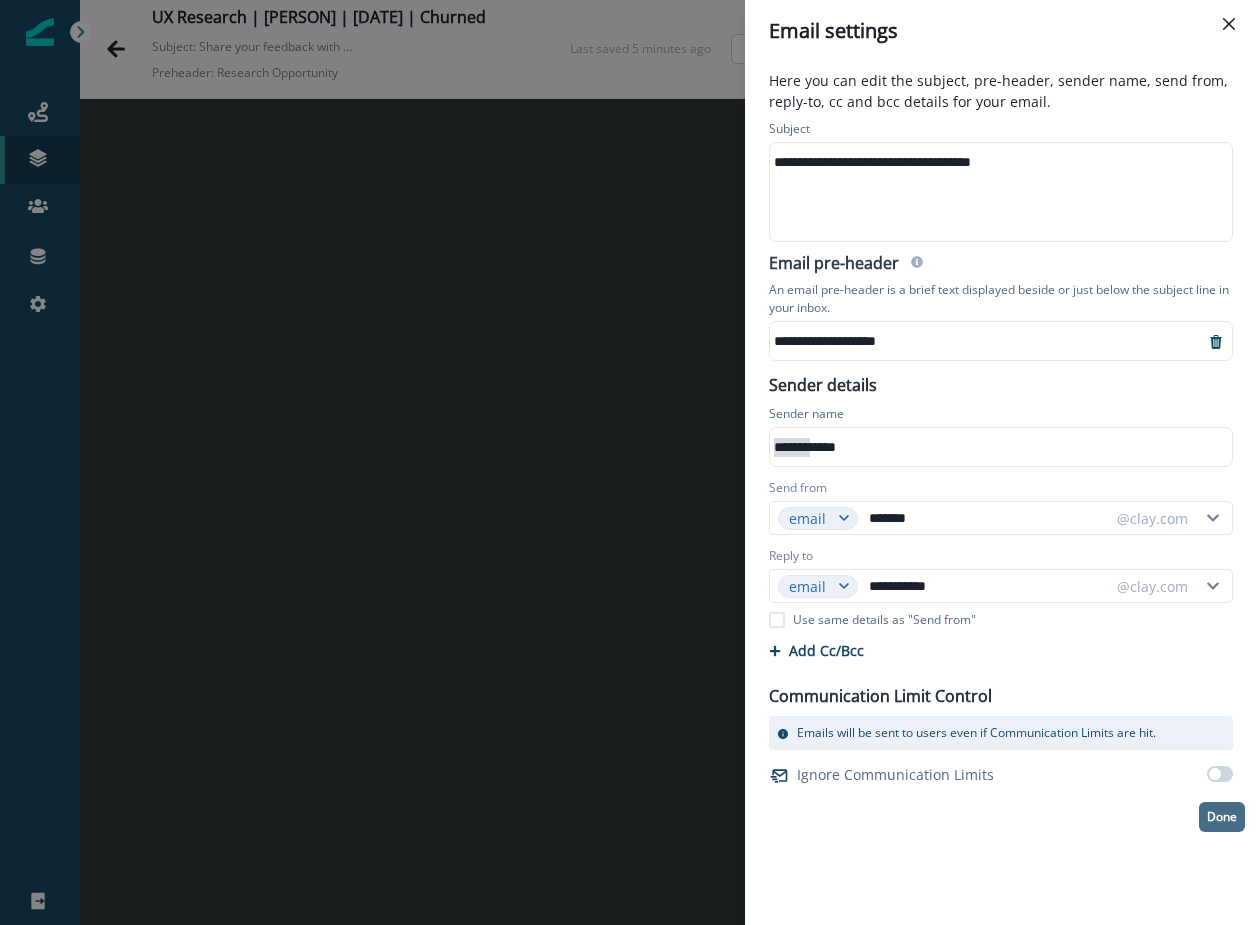 click on "Done" at bounding box center (1222, 817) 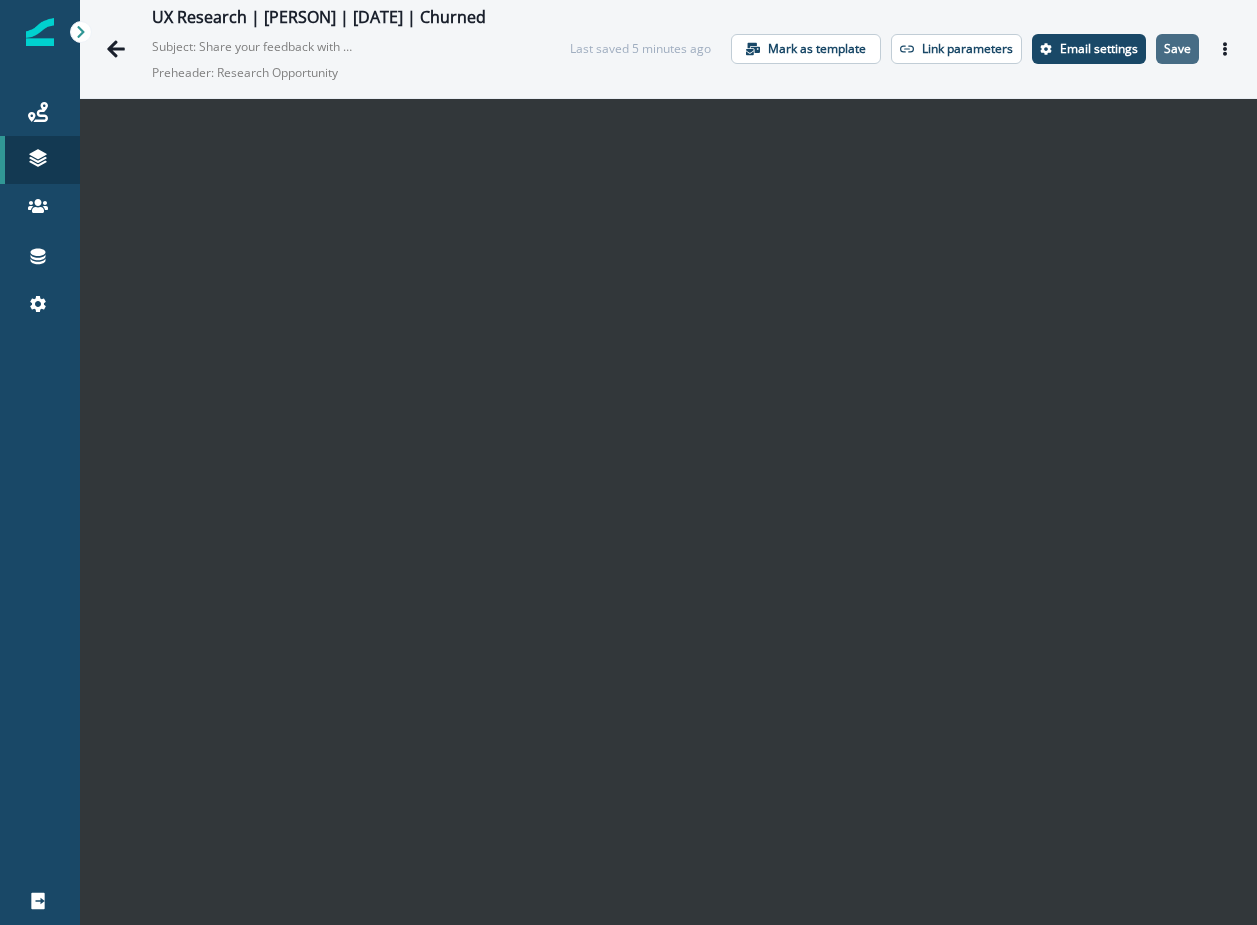 click on "Save" at bounding box center (1177, 49) 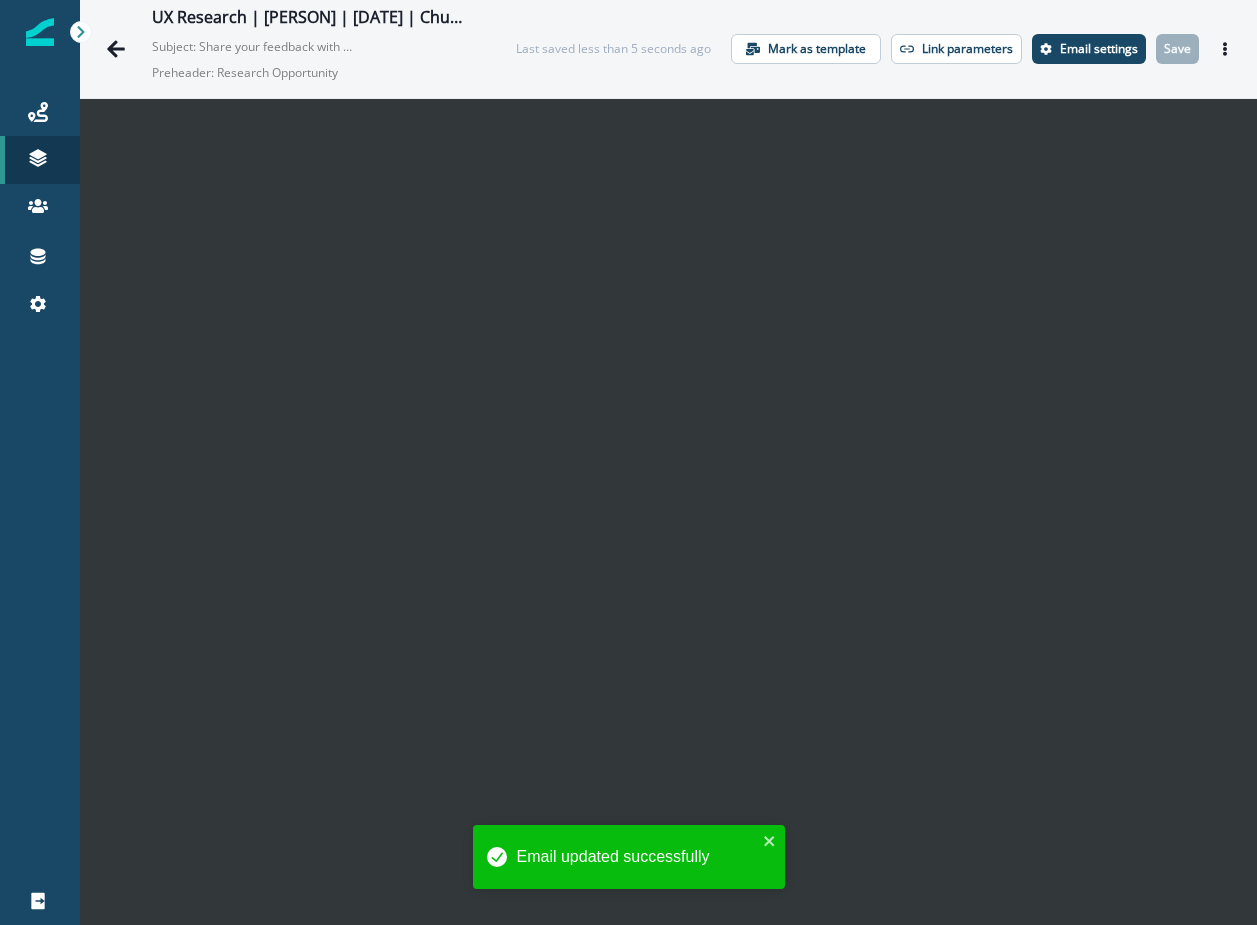 click on "Last saved less than 5 seconds ago Mark as template Link parameters Email settings Save Preview Export html Send test email" at bounding box center (878, 49) 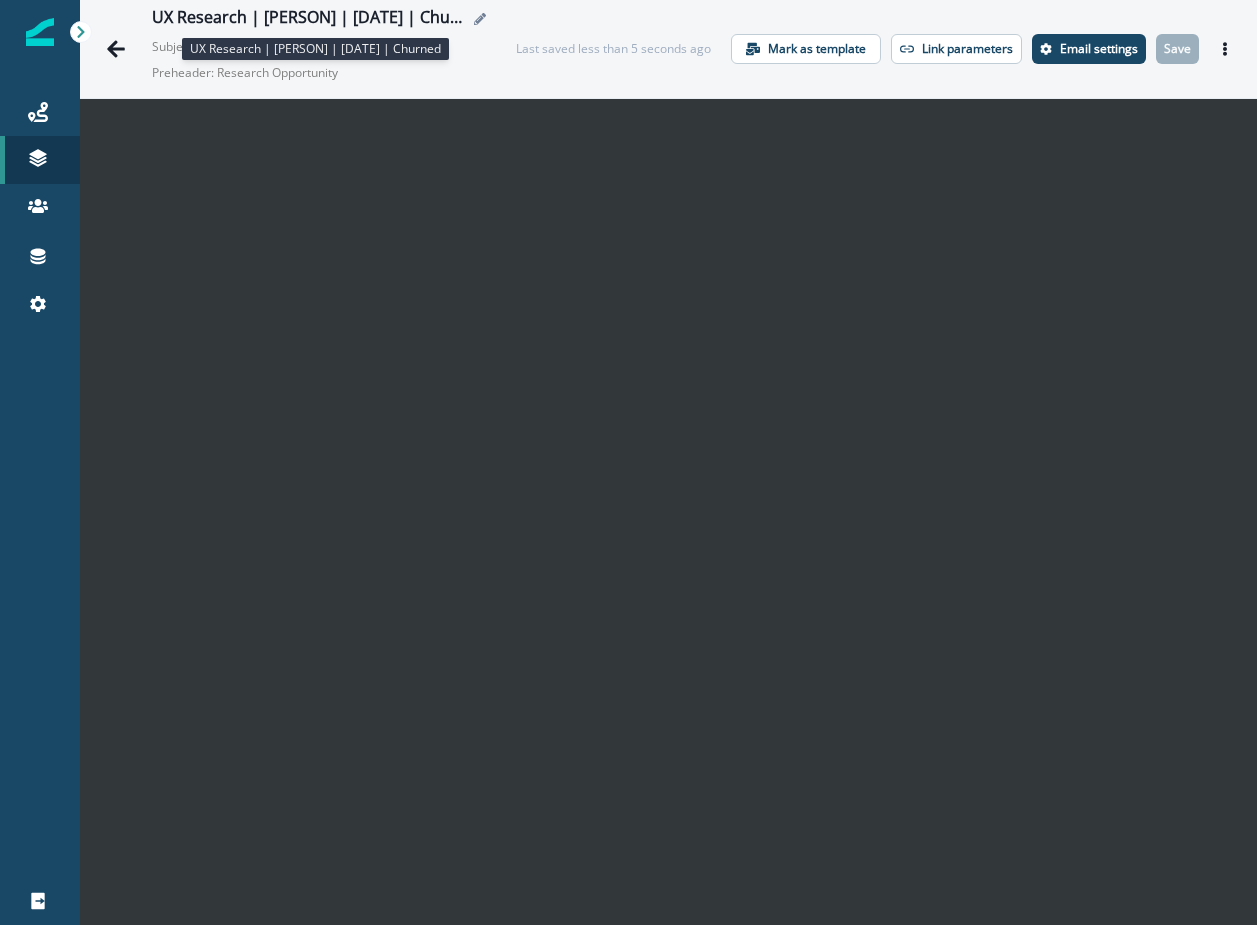 click on "UX Research | [PERSON] | [DATE] | Churned" at bounding box center [310, 19] 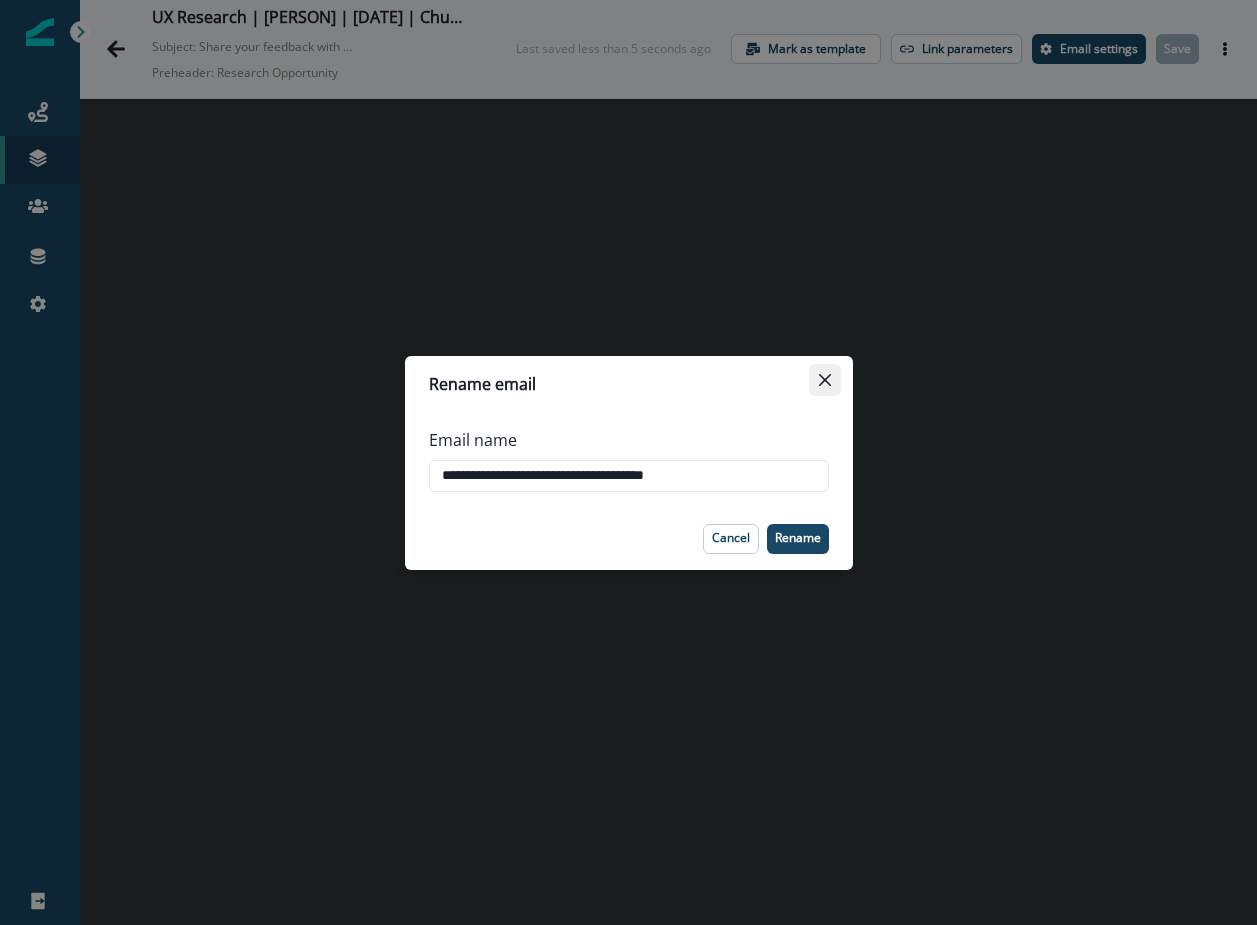 click at bounding box center (825, 380) 